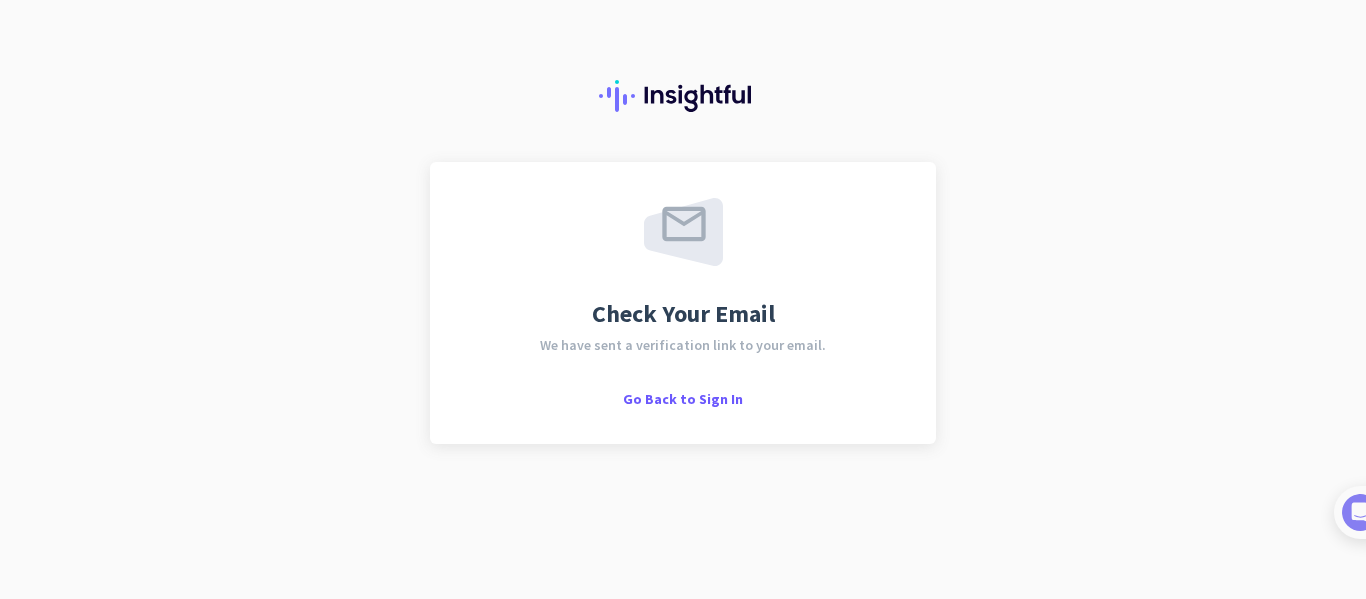 scroll, scrollTop: 0, scrollLeft: 0, axis: both 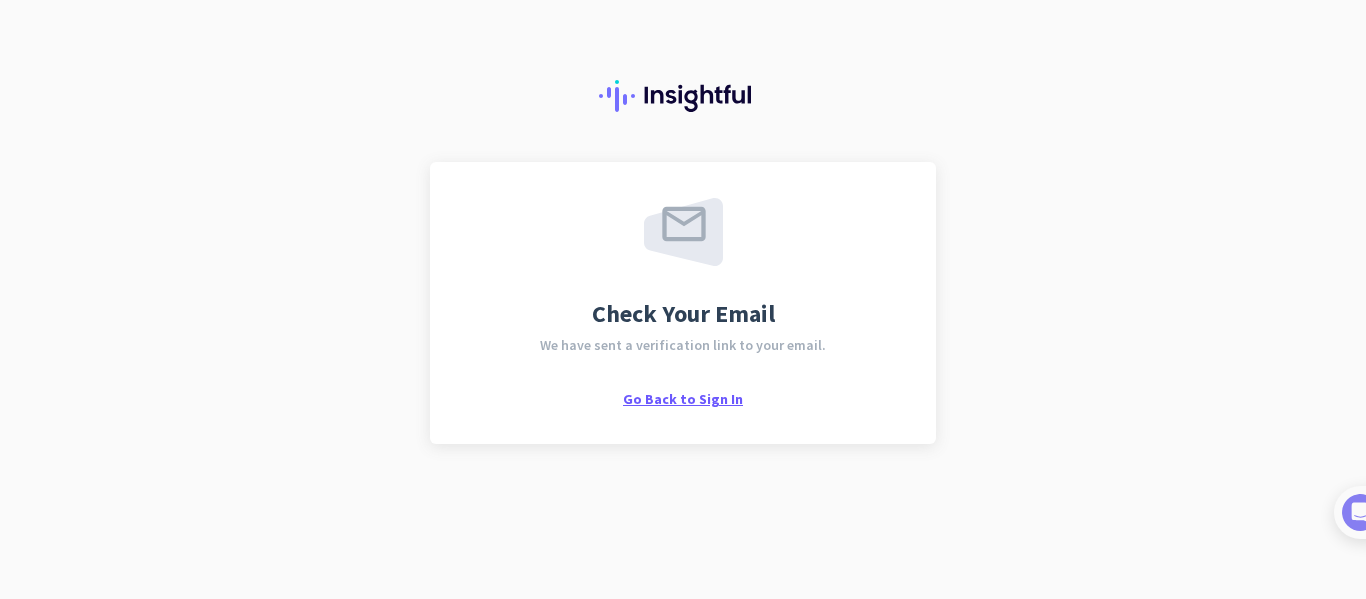 click on "Go Back to Sign In" 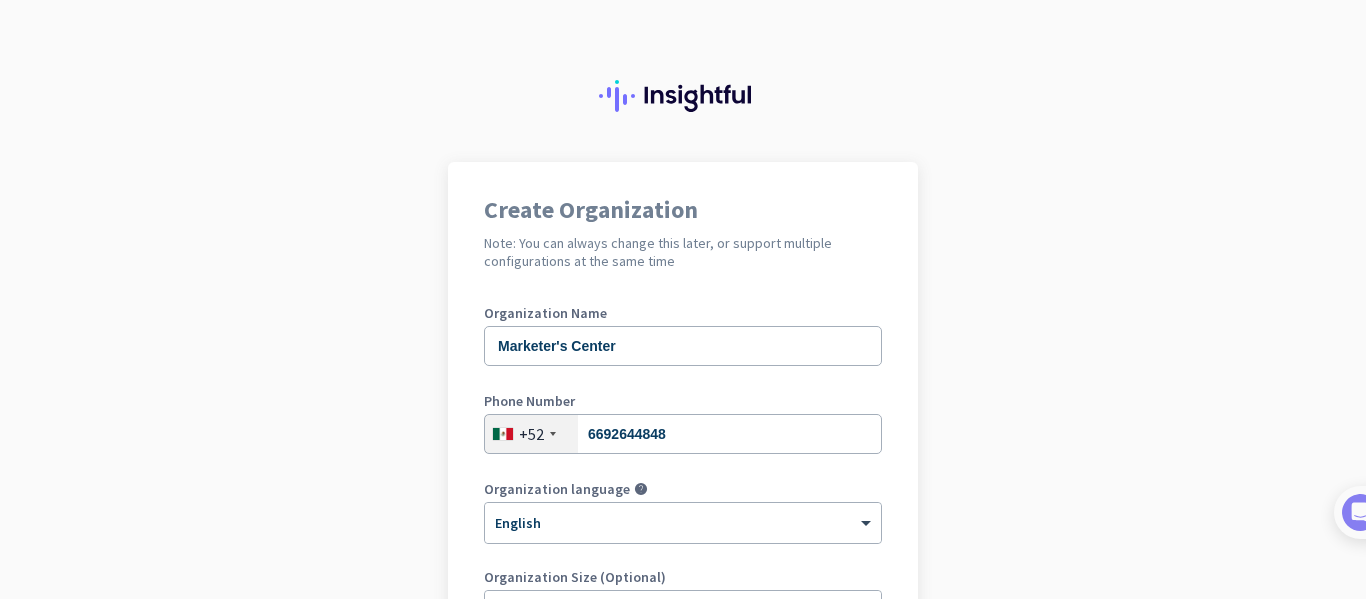 scroll, scrollTop: 0, scrollLeft: 0, axis: both 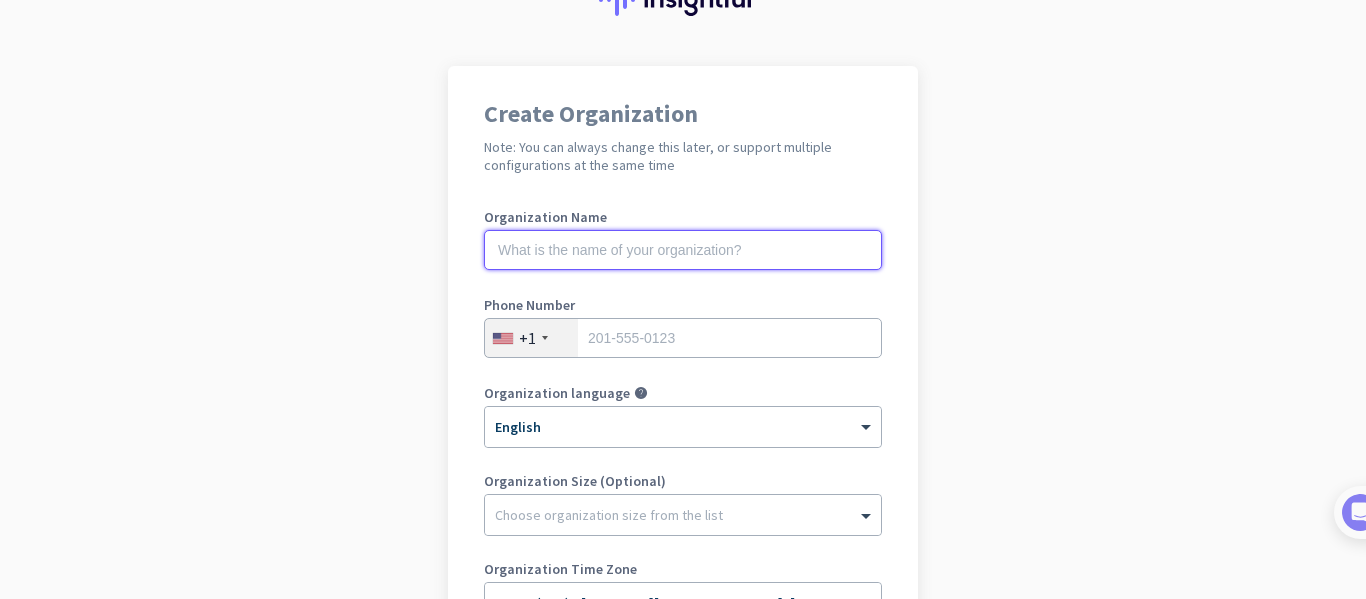 click 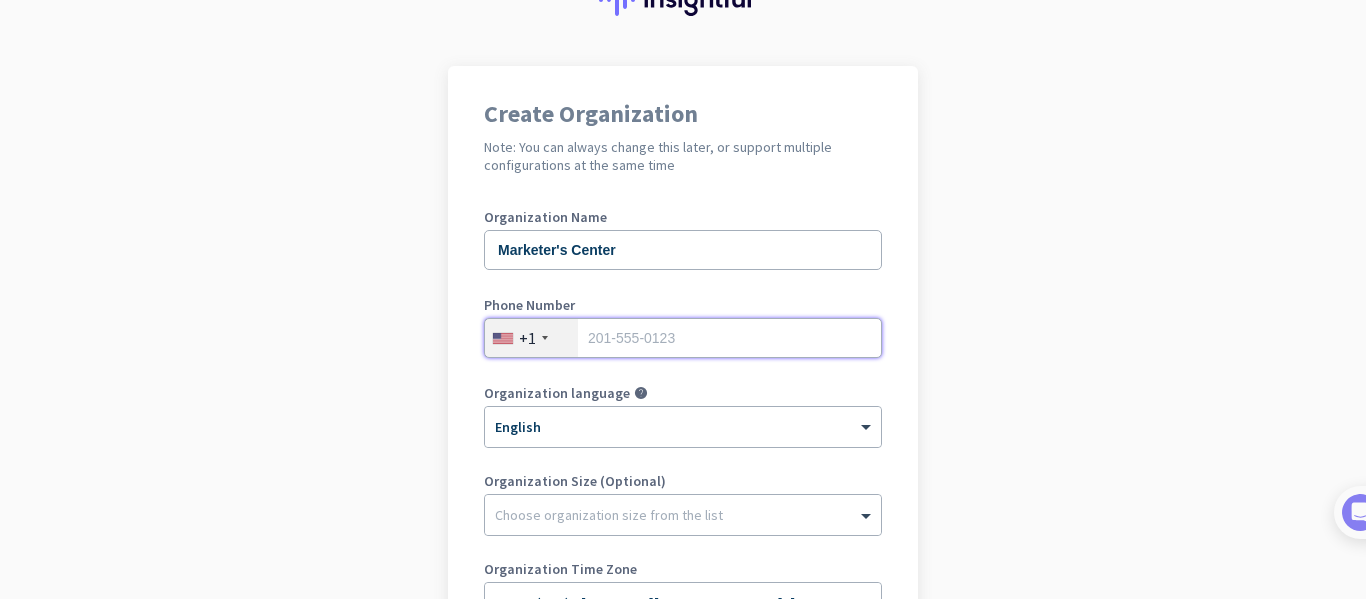 type on "6692644848" 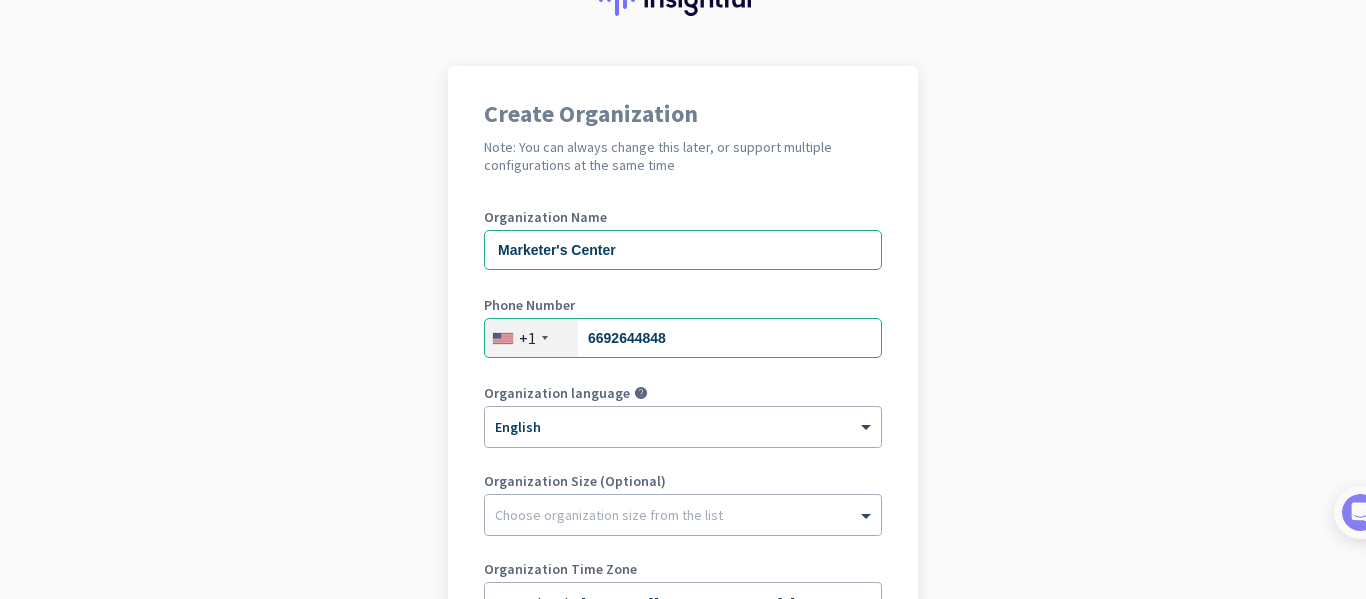 click on "+1" 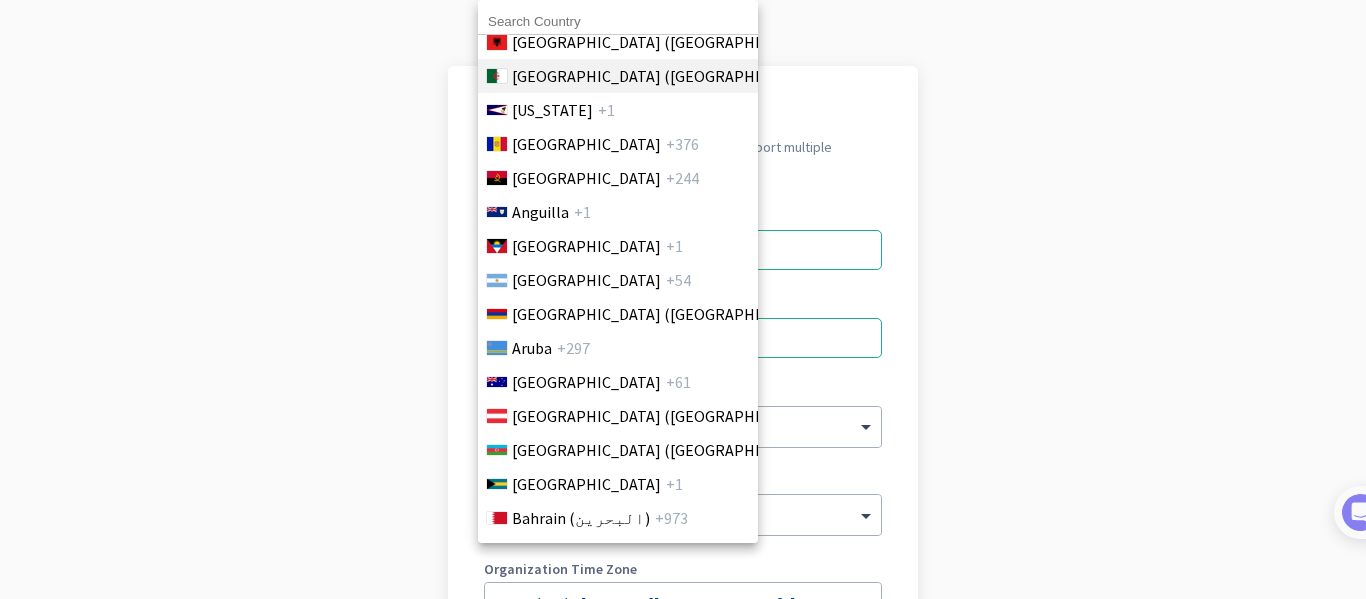 scroll, scrollTop: 0, scrollLeft: 0, axis: both 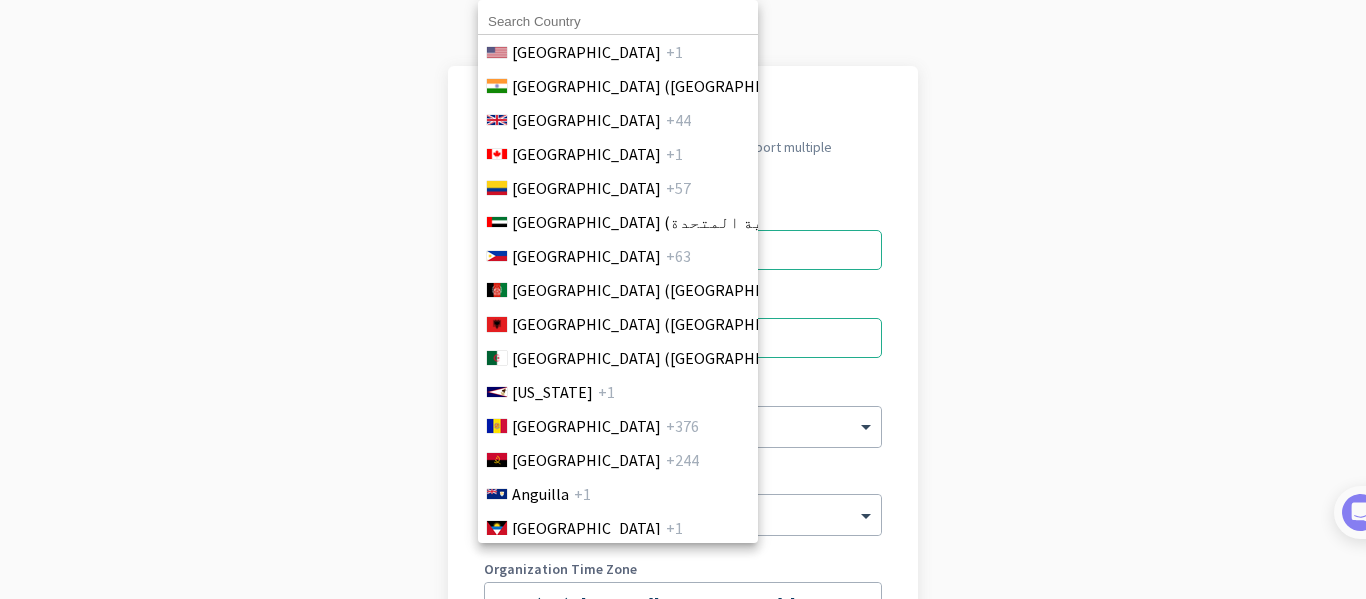 click at bounding box center [618, 22] 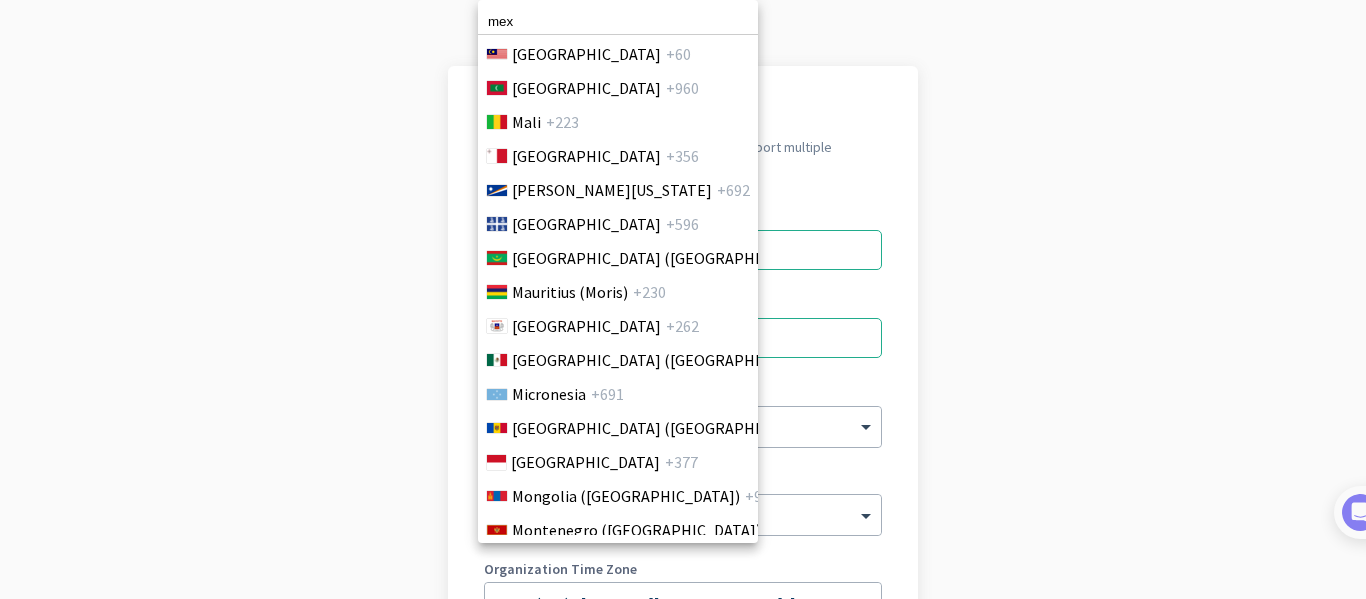 scroll, scrollTop: 4671, scrollLeft: 0, axis: vertical 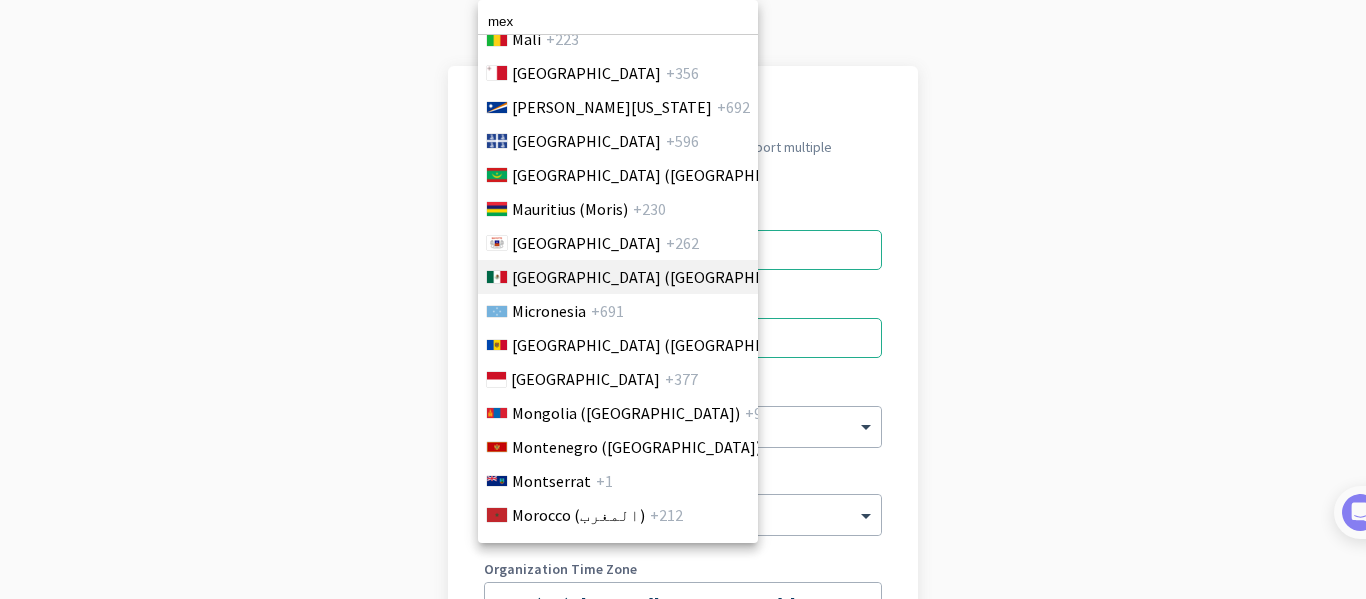 type on "mex" 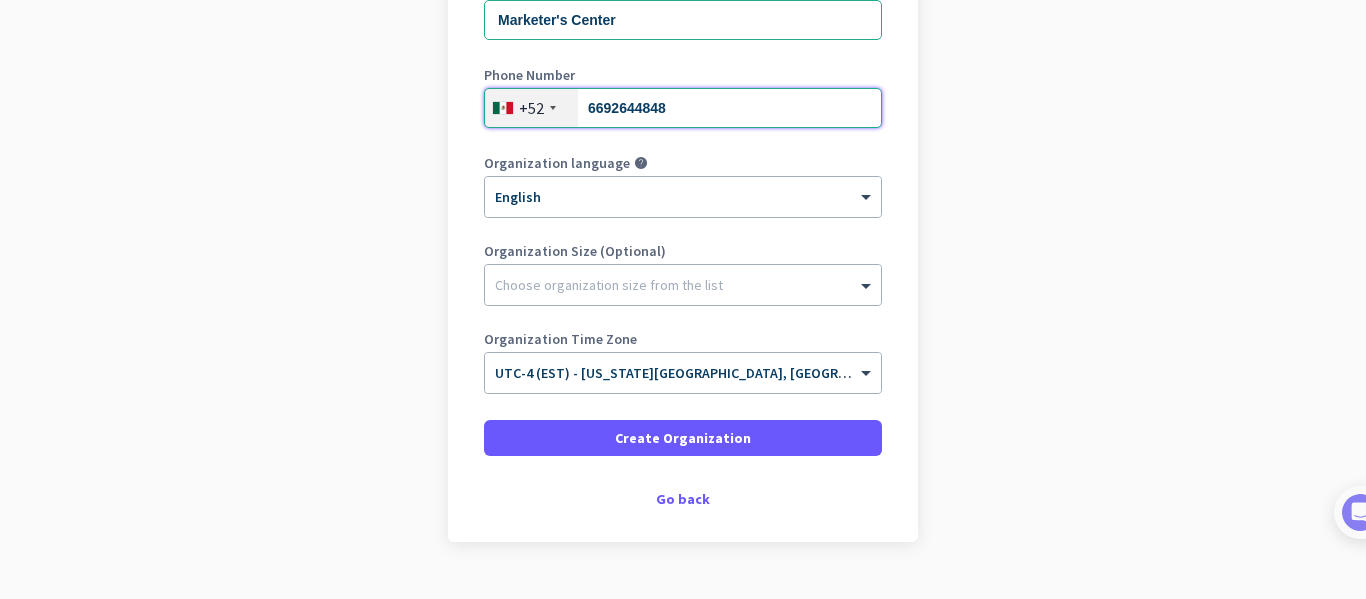 scroll, scrollTop: 331, scrollLeft: 0, axis: vertical 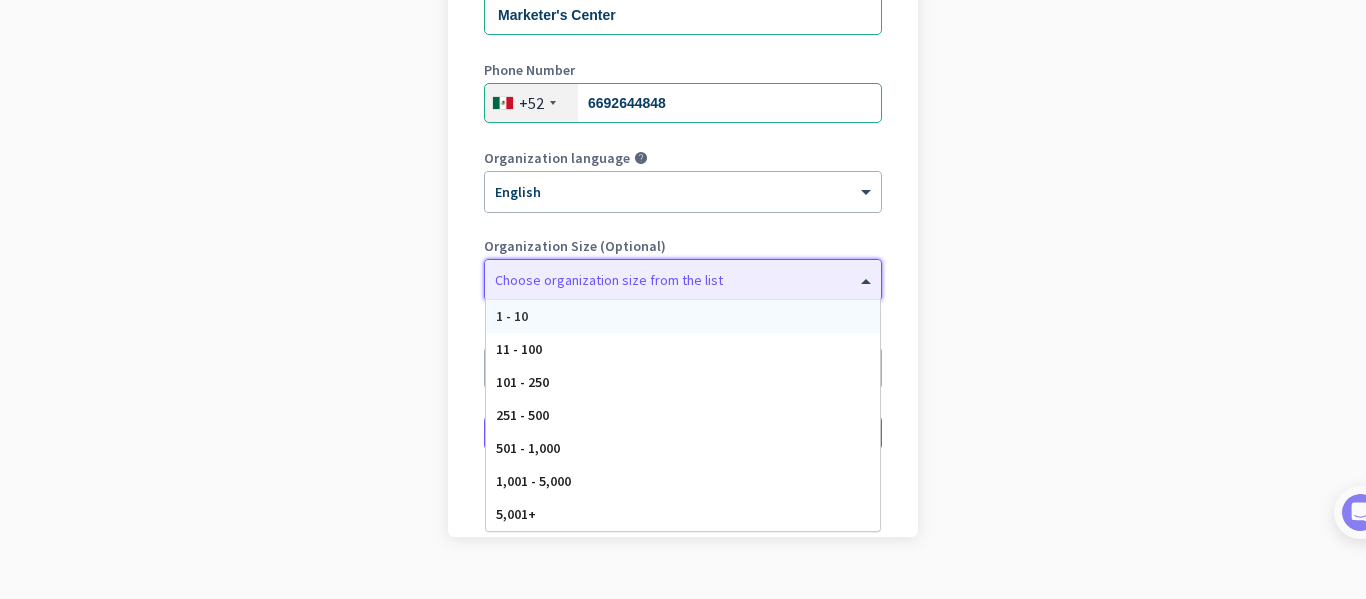 click on "Choose organization size from the list" 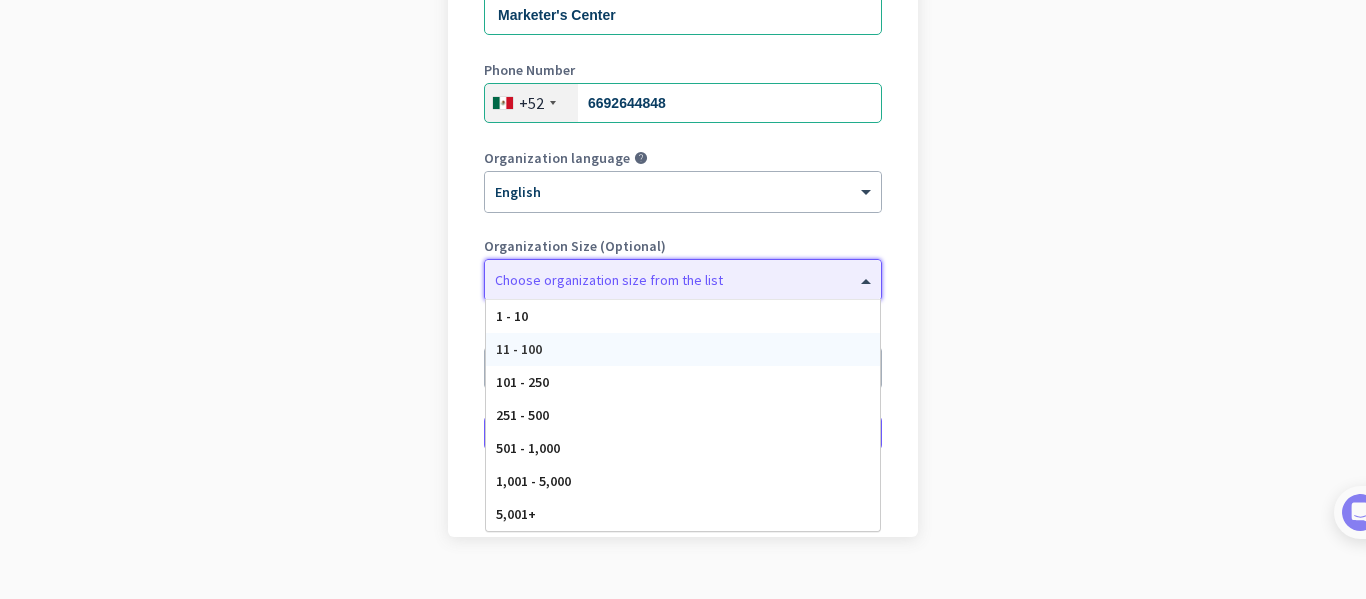 click on "11 - 100" at bounding box center (683, 349) 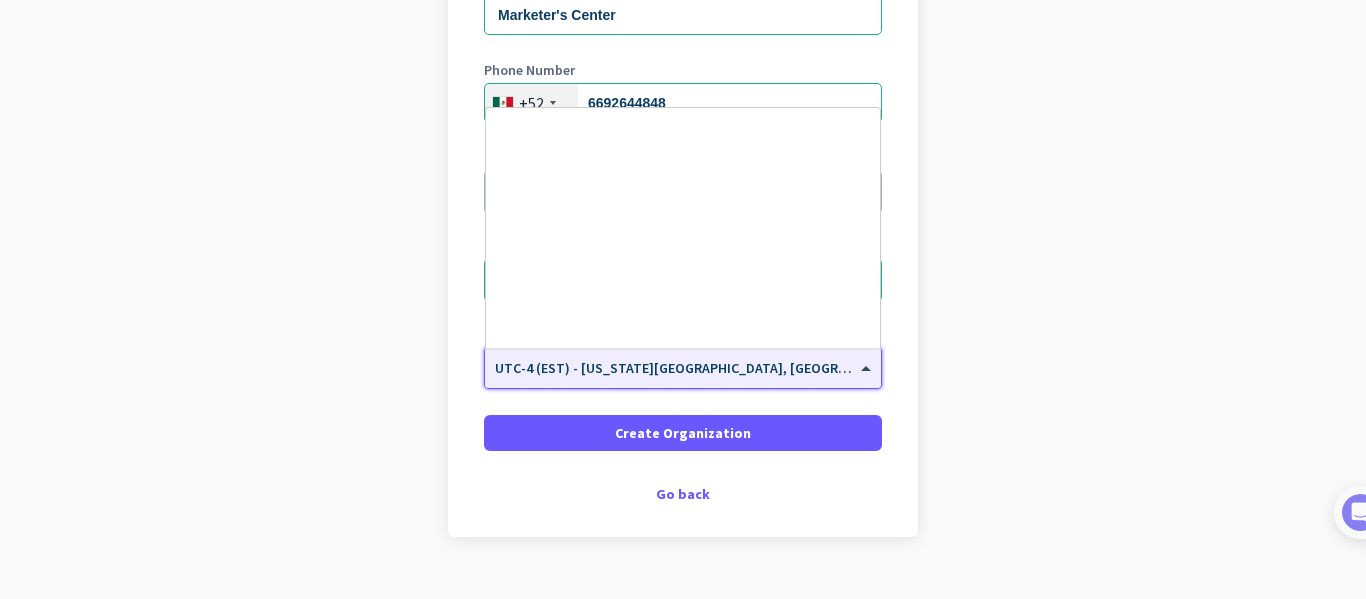 scroll, scrollTop: 2343, scrollLeft: 0, axis: vertical 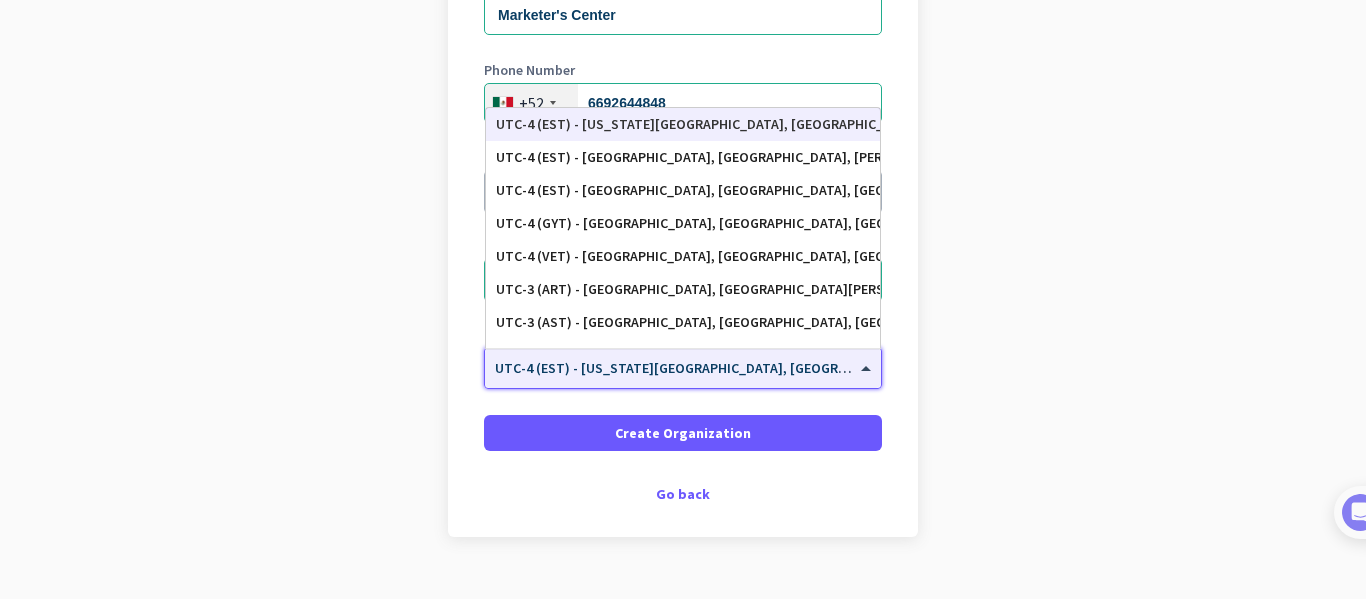 click 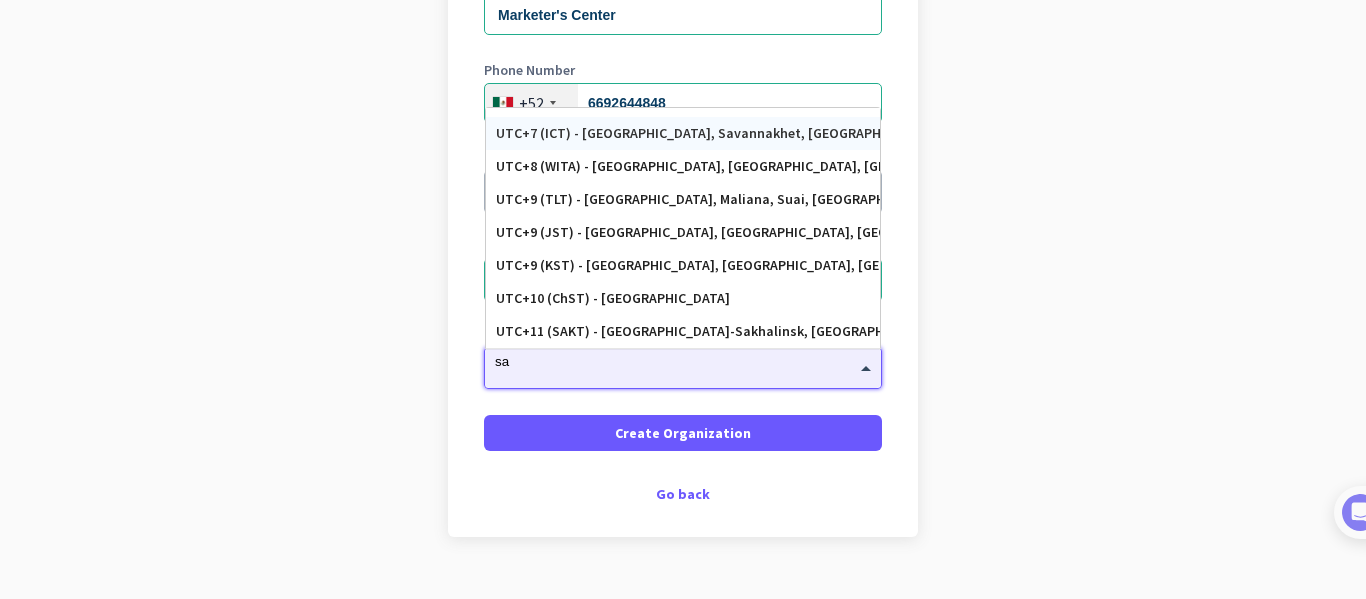 scroll, scrollTop: 0, scrollLeft: 0, axis: both 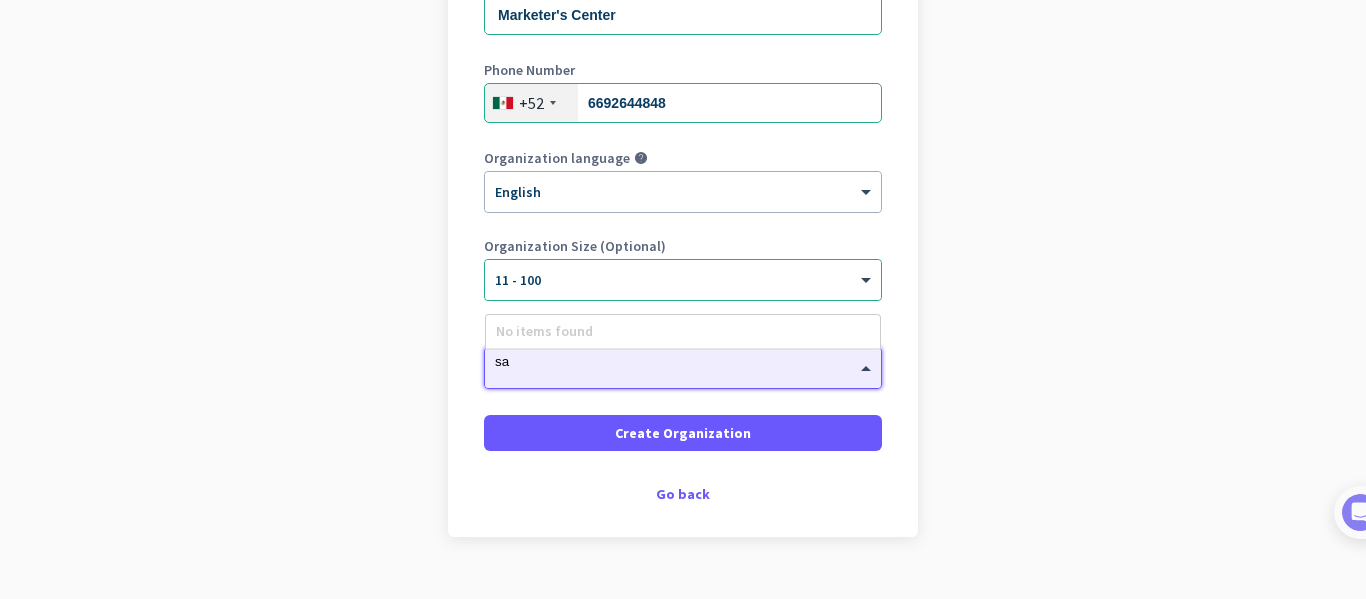 type on "s" 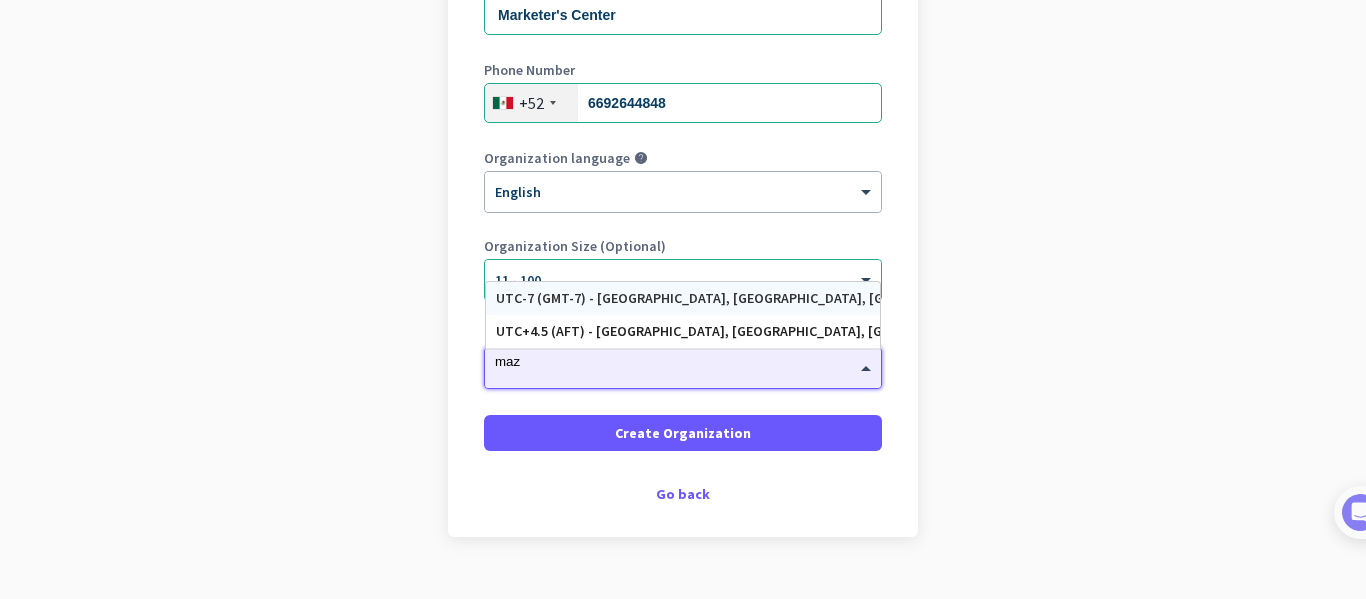 type on "maza" 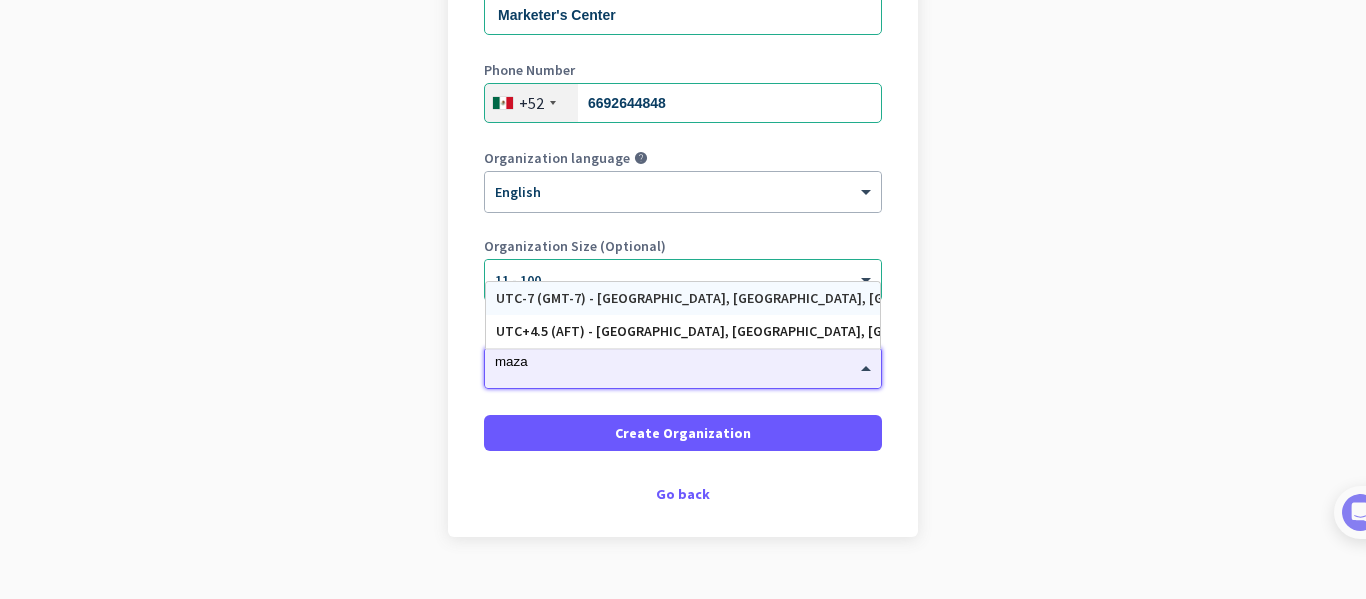 click on "UTC-7 (GMT-7) - Hermosillo, Culiacán, Ciudad Obregón, Mazatlán" at bounding box center [683, 298] 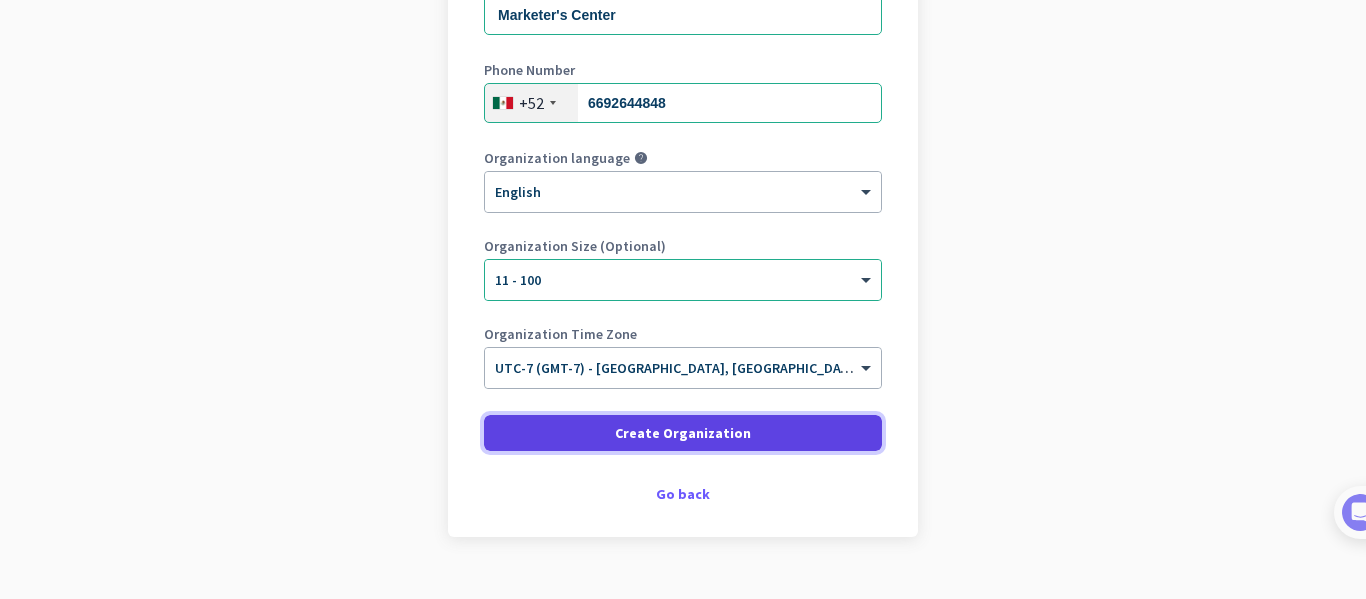click 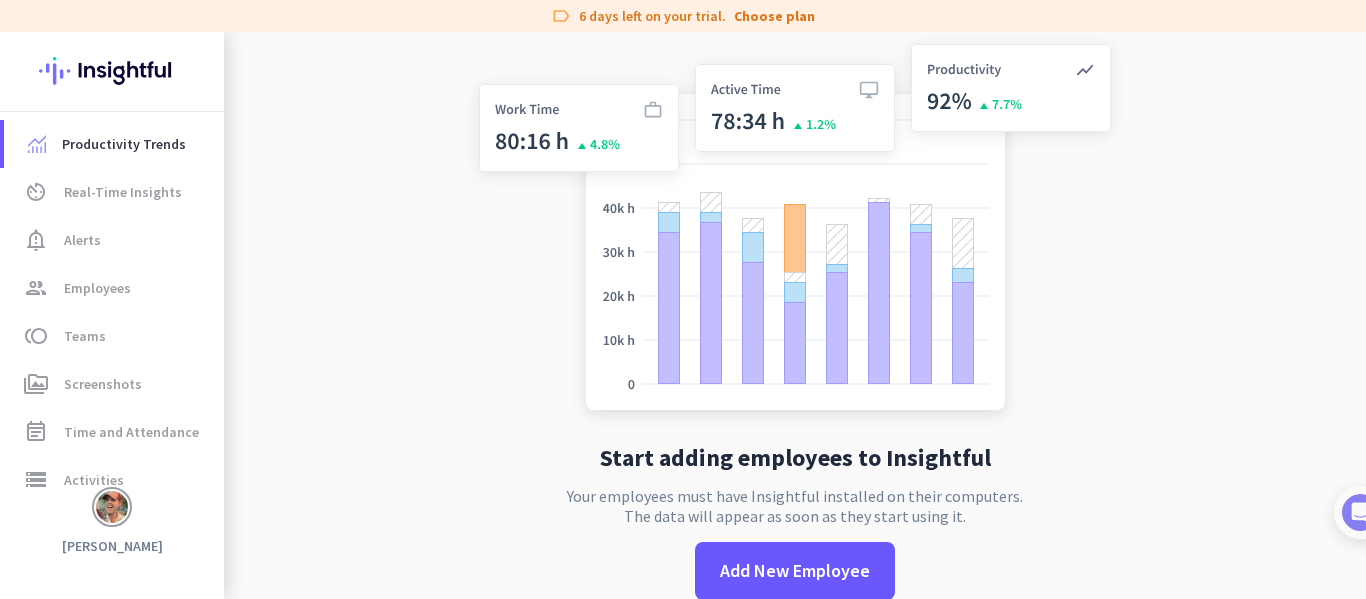scroll, scrollTop: 33, scrollLeft: 0, axis: vertical 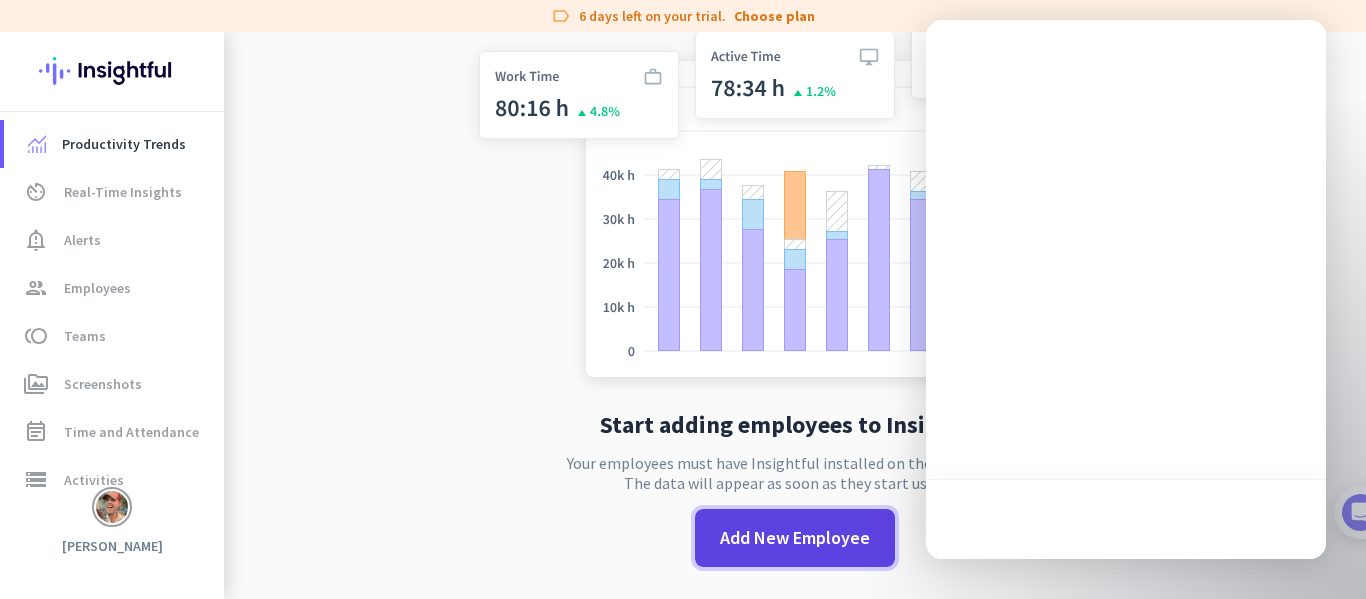 click 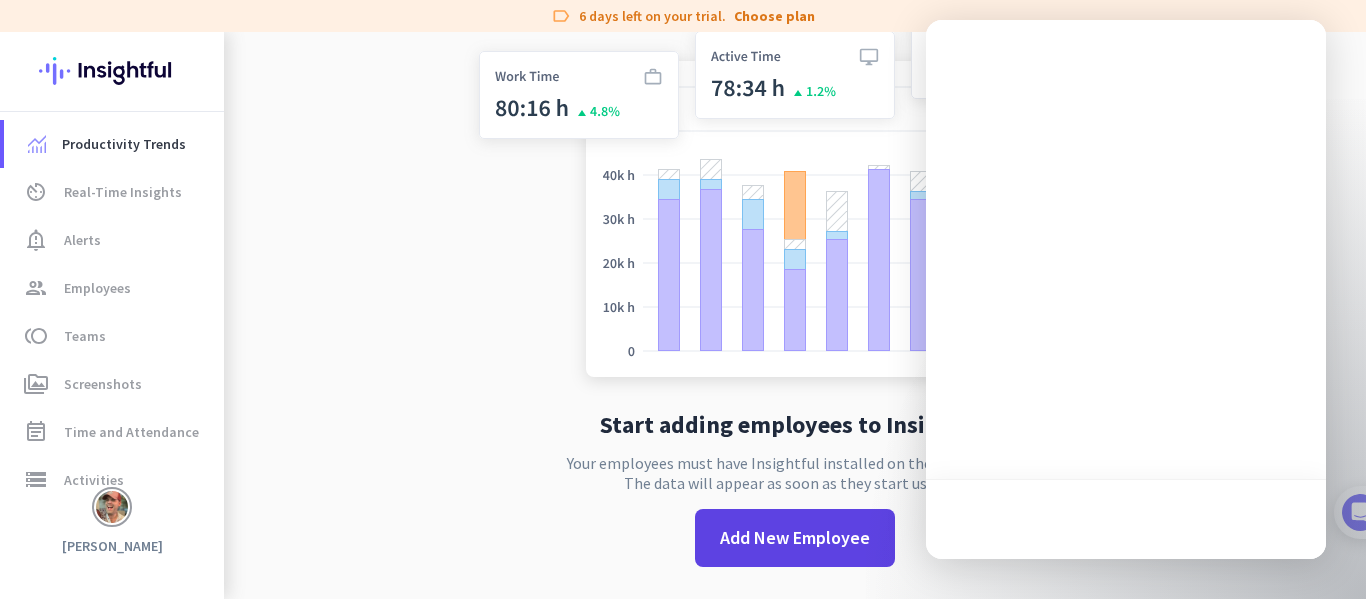 scroll, scrollTop: 0, scrollLeft: 0, axis: both 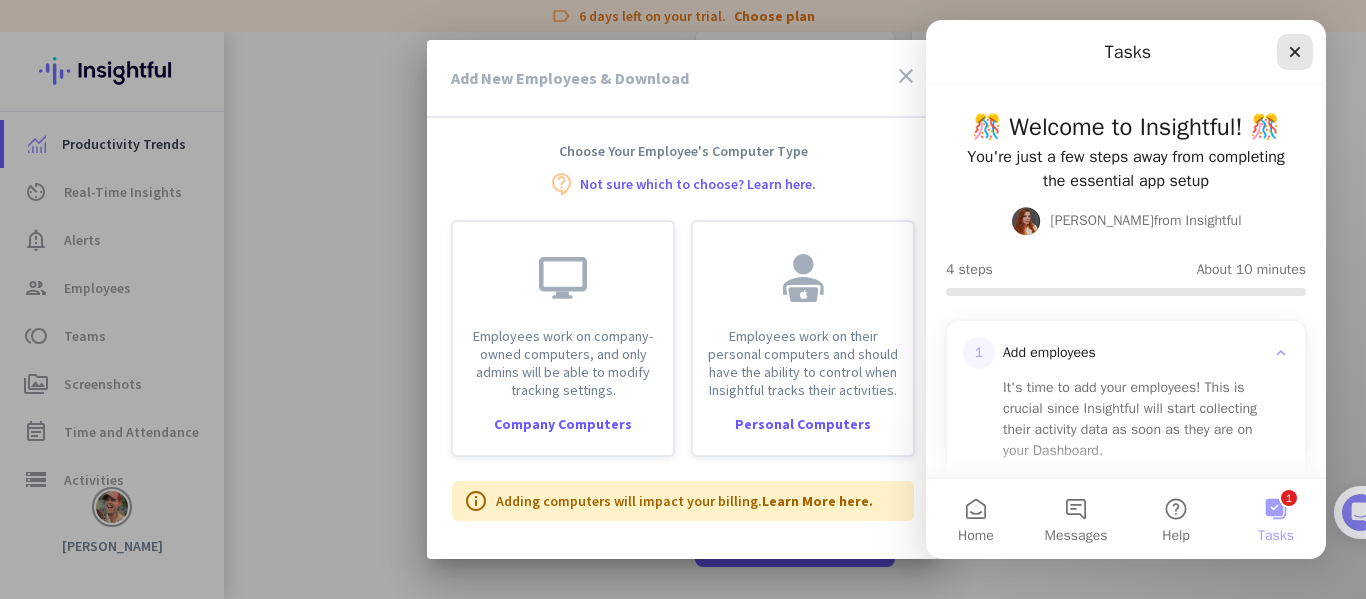 click 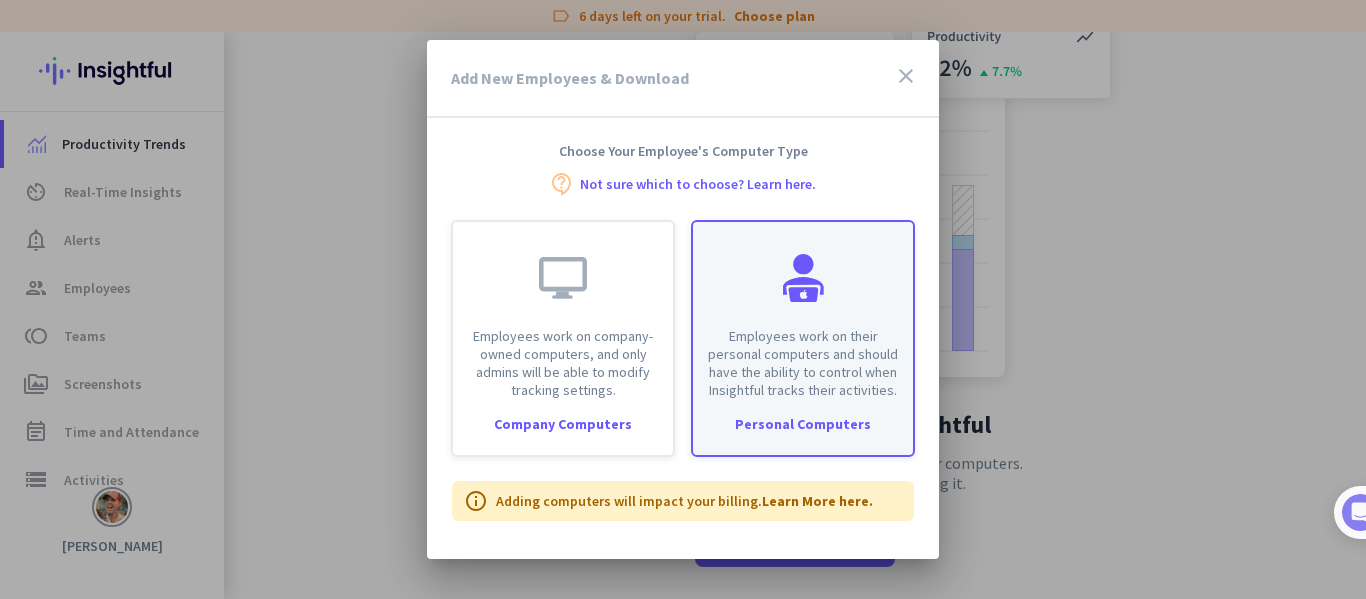 scroll, scrollTop: 0, scrollLeft: 0, axis: both 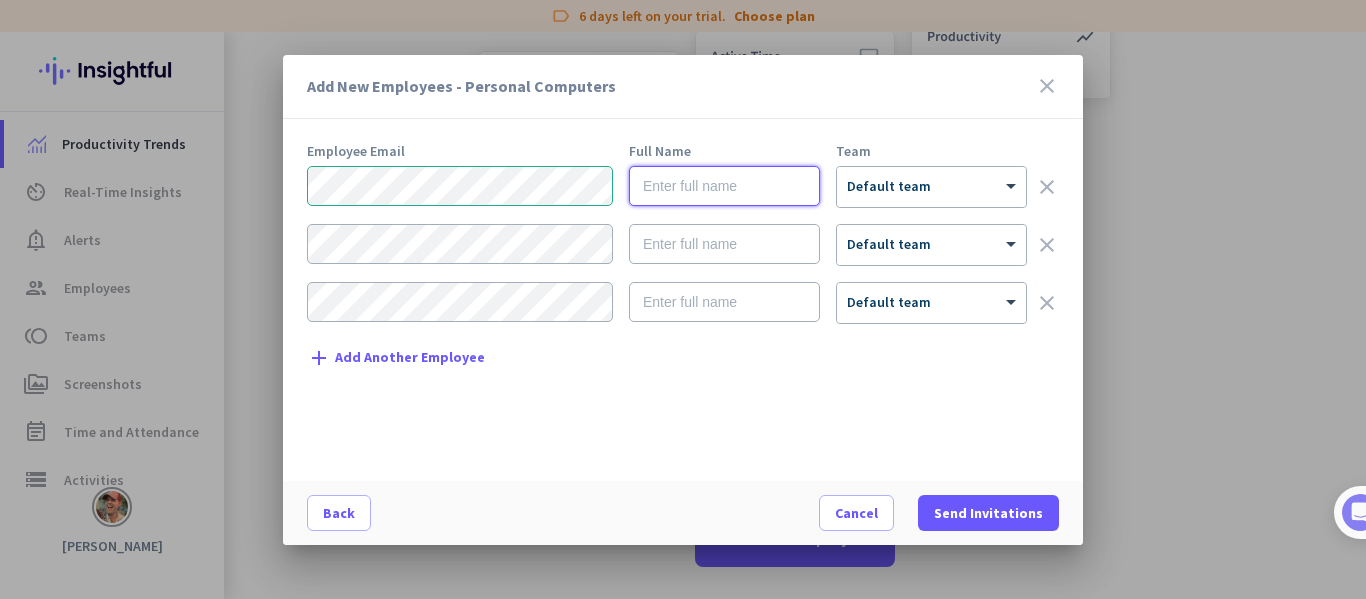 click at bounding box center (724, 186) 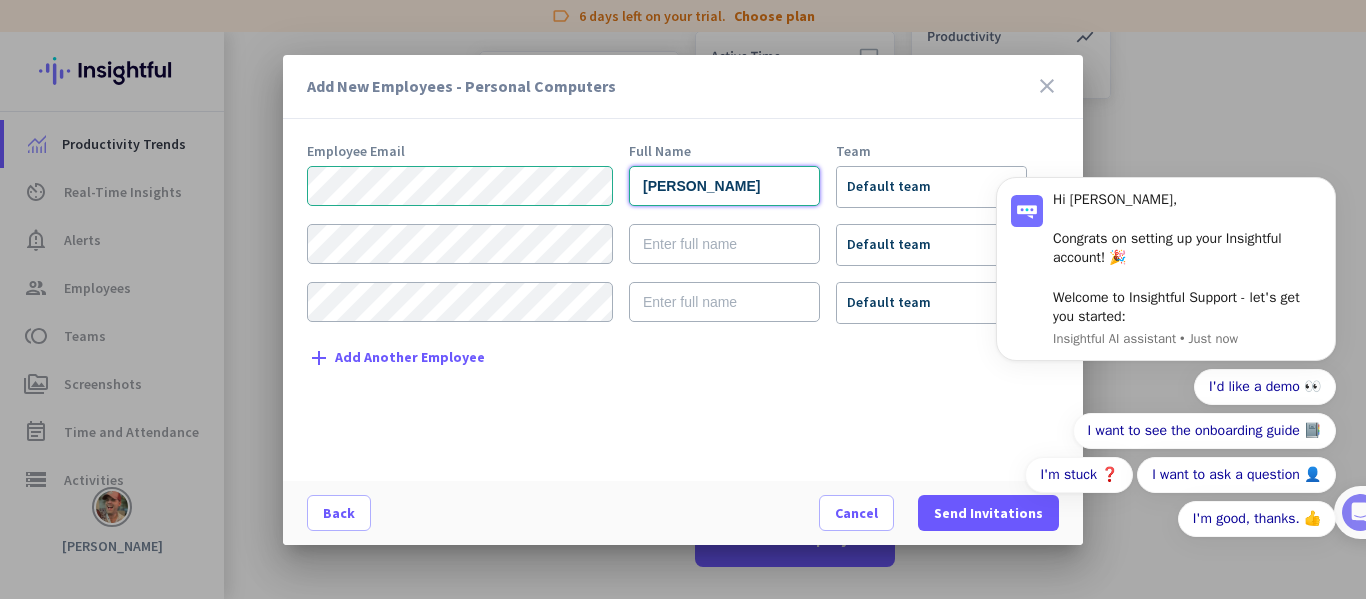 scroll, scrollTop: 0, scrollLeft: 0, axis: both 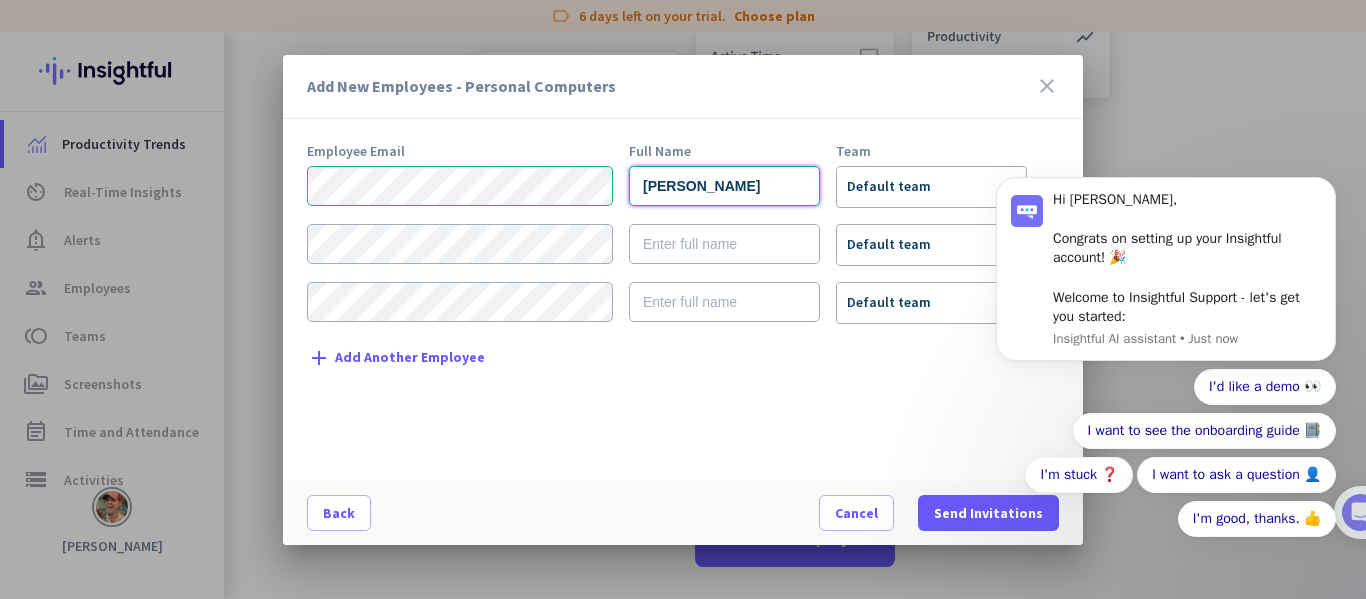 type on "Andrew Scherer" 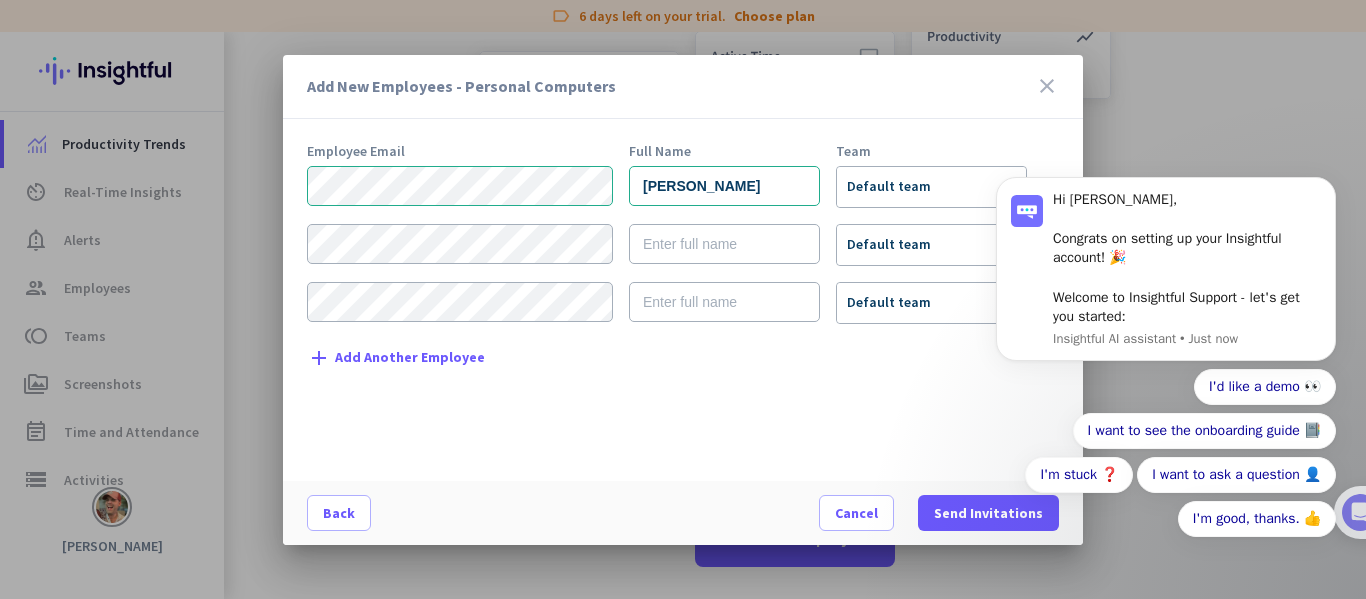 click on "I'd like a demo 👀 I want to see the onboarding guide 📔 I'm stuck ❓ I want to ask a question 👤 I'm good, thanks.  👍" at bounding box center (1166, 453) 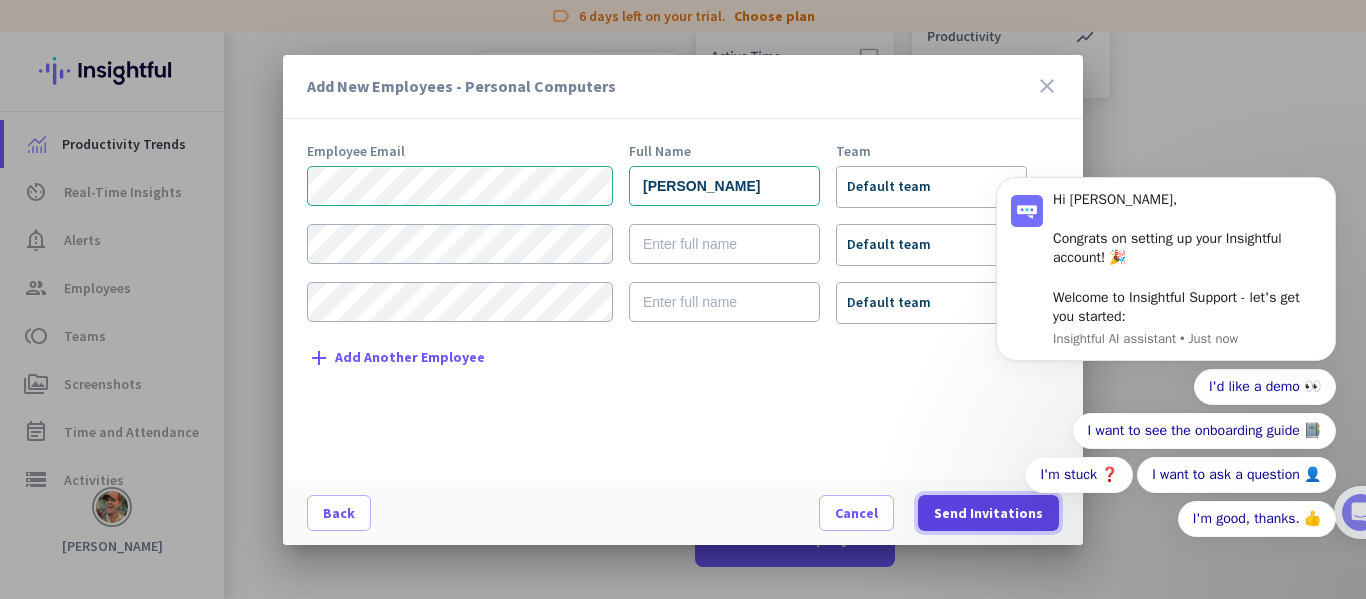 click on "Send Invitations" 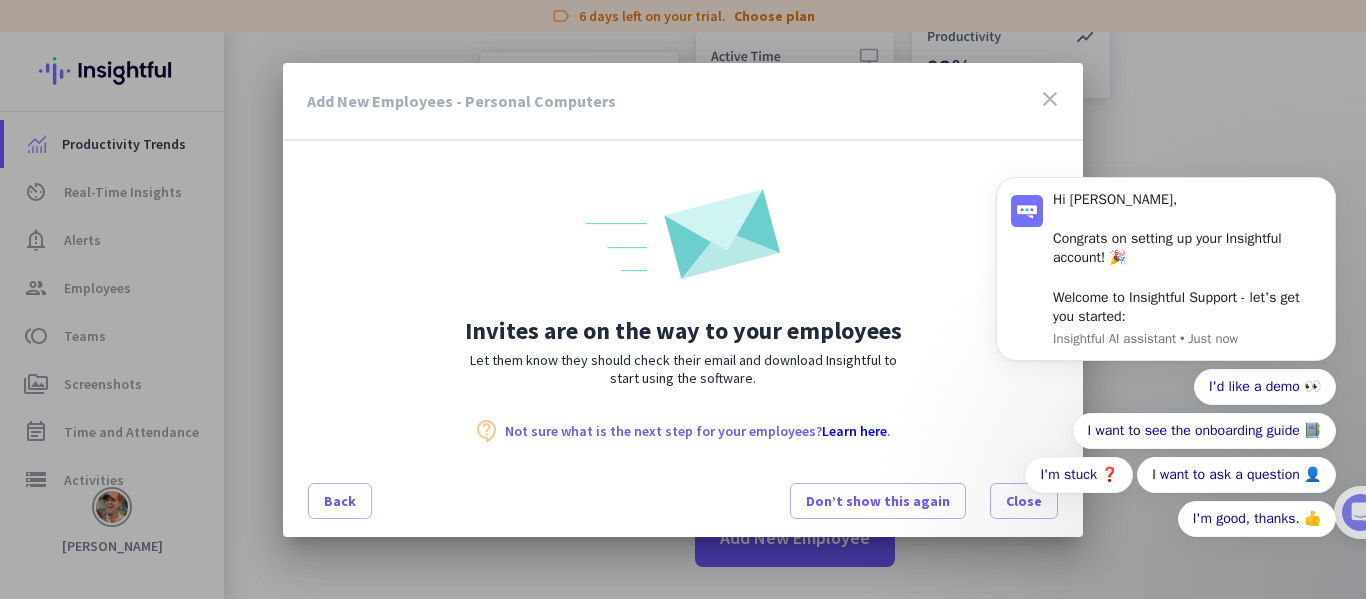 click on "I'd like a demo 👀 I want to see the onboarding guide 📔 I'm stuck ❓ I want to ask a question 👤 I'm good, thanks.  👍" at bounding box center [1166, 453] 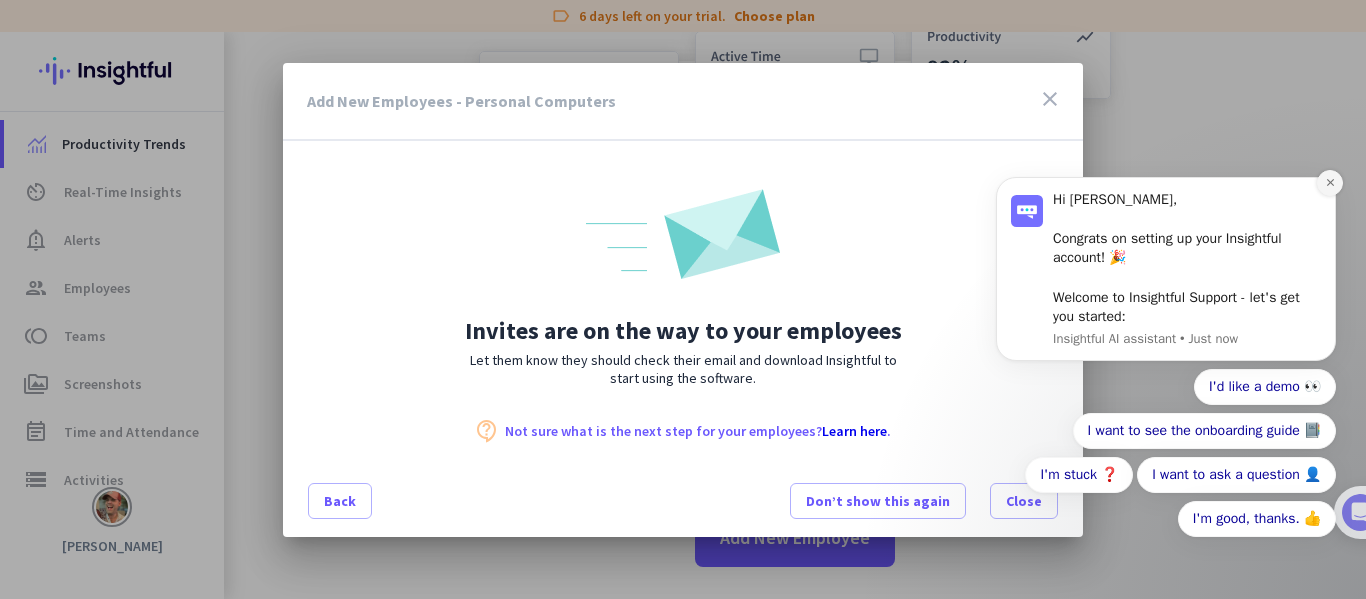 click 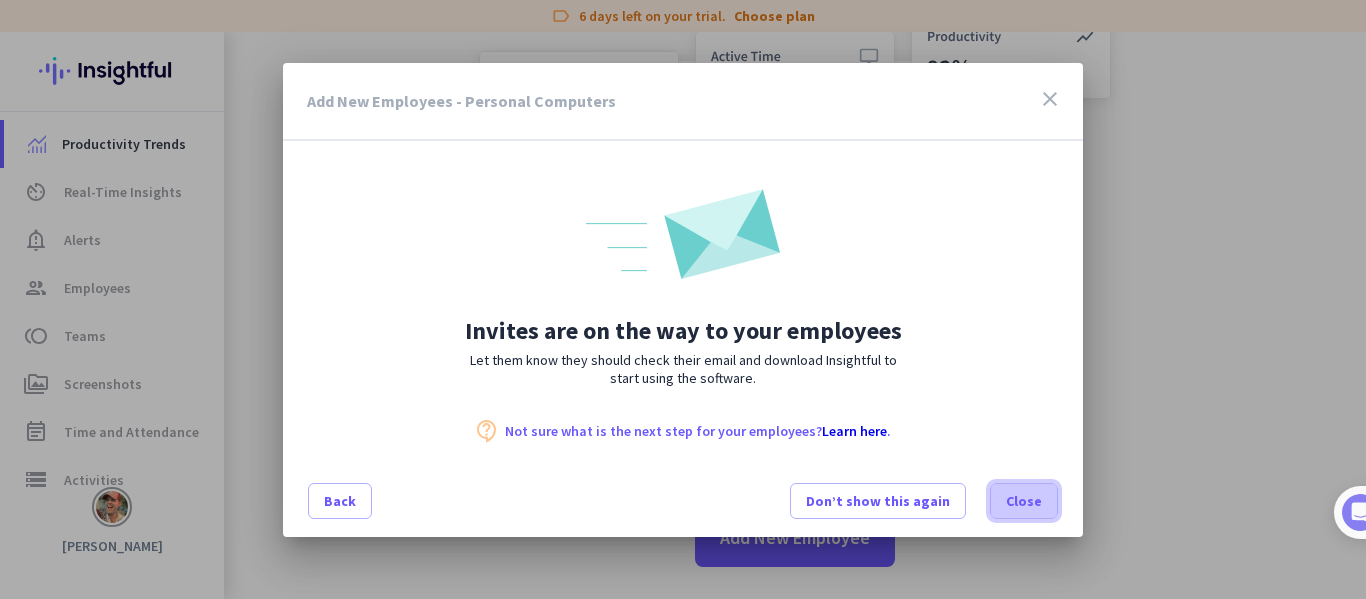 click on "Close" at bounding box center (1024, 501) 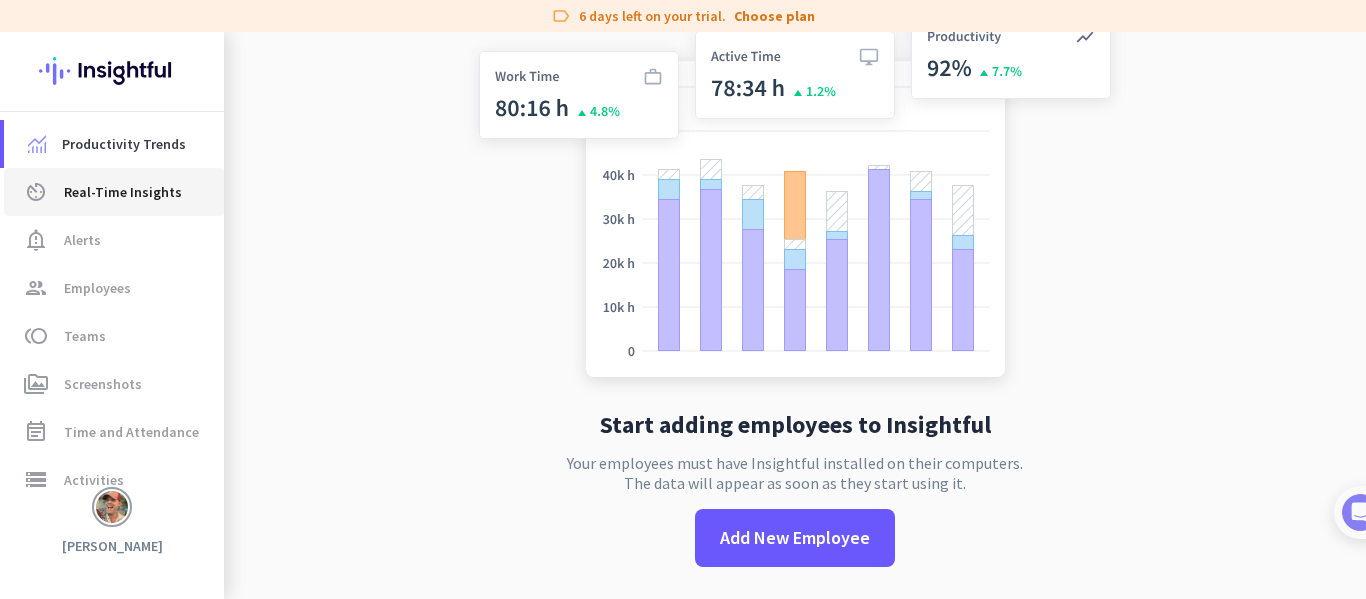 click on "Real-Time Insights" 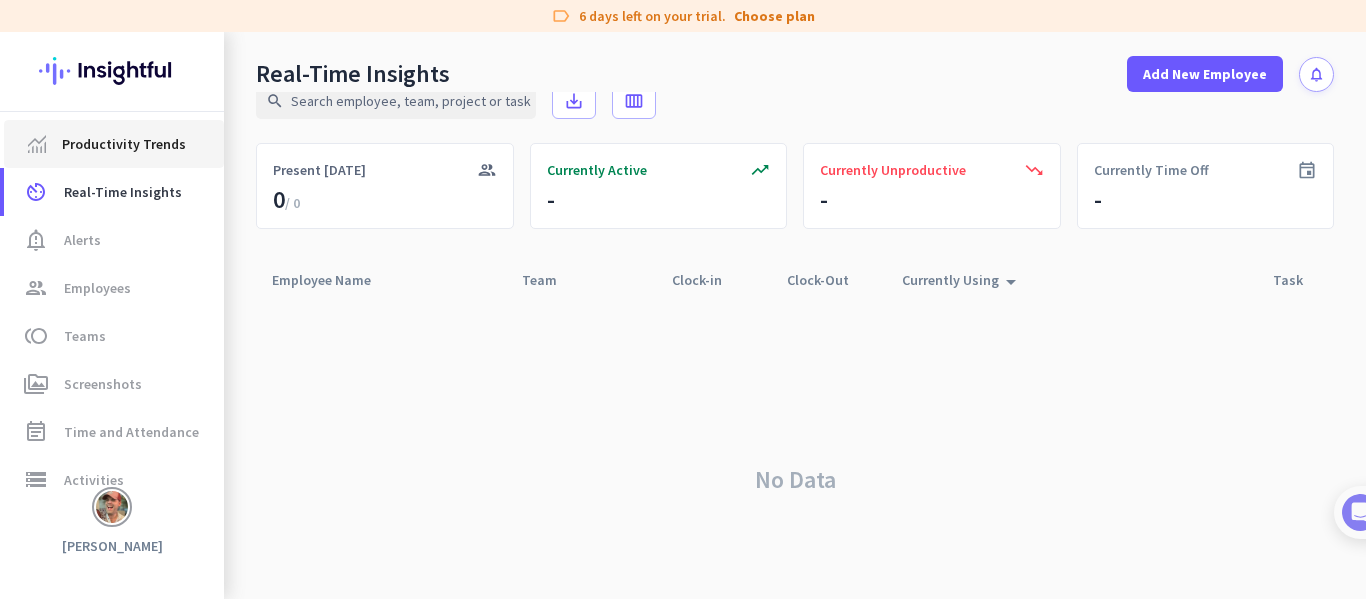 click on "Productivity Trends" 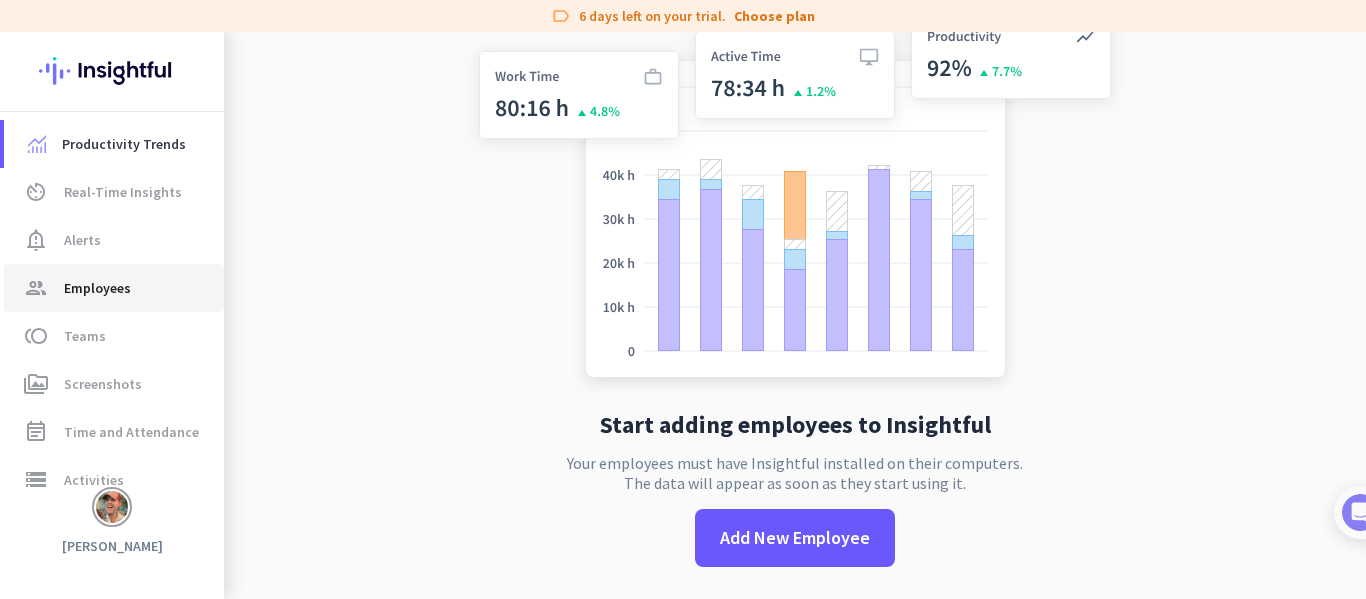 click on "Employees" 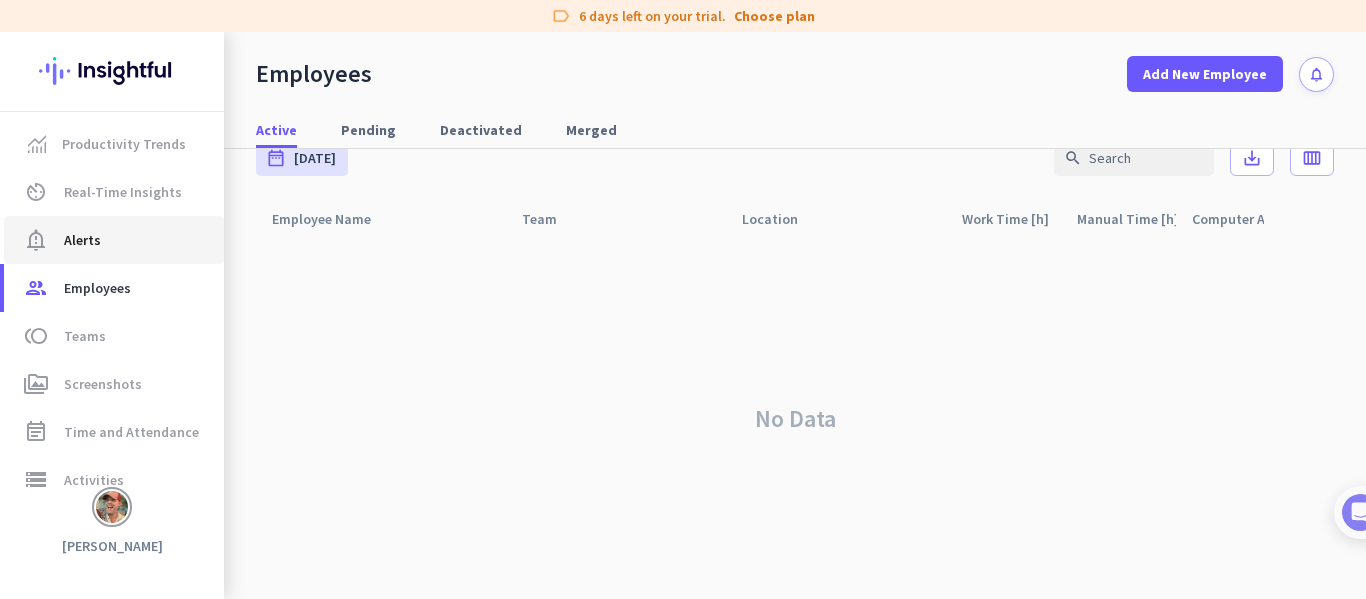 click on "notification_important  Alerts" 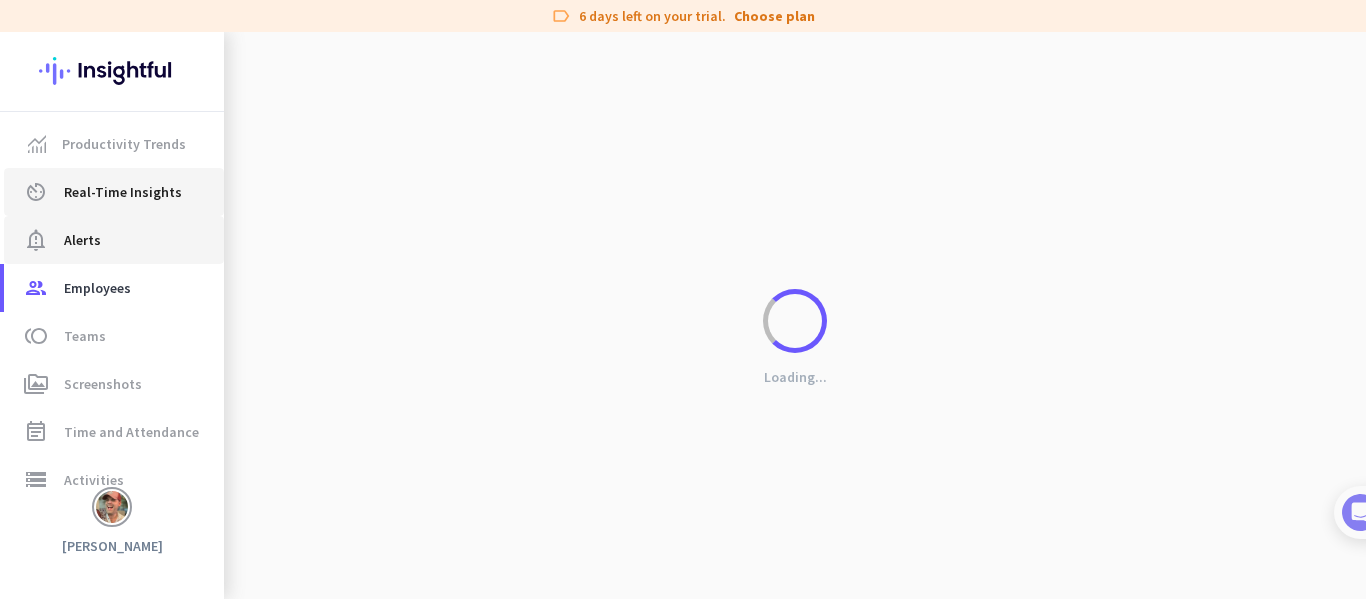 scroll, scrollTop: 0, scrollLeft: 0, axis: both 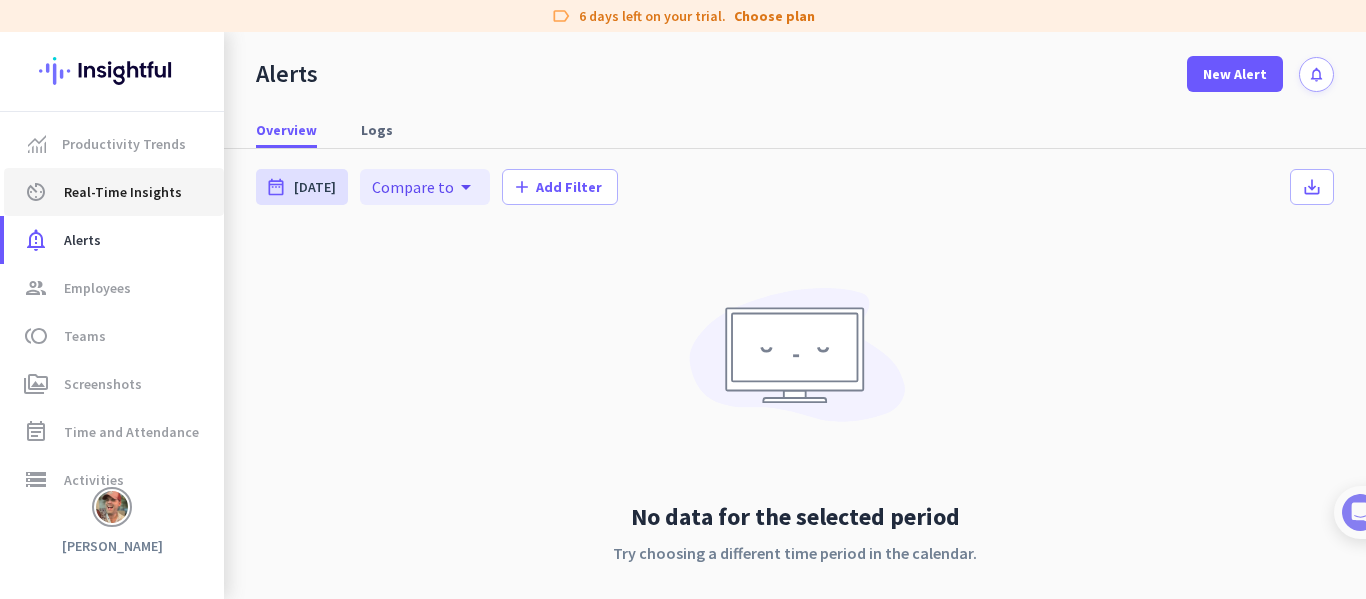 click on "Real-Time Insights" 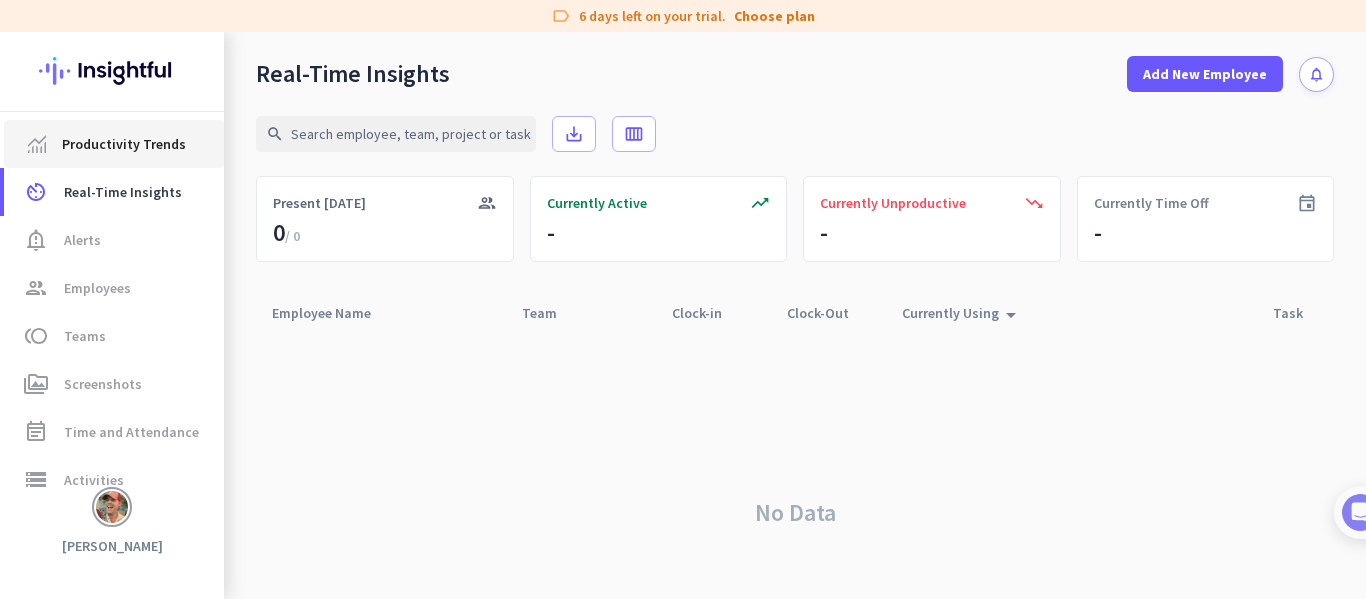 click on "Productivity Trends" 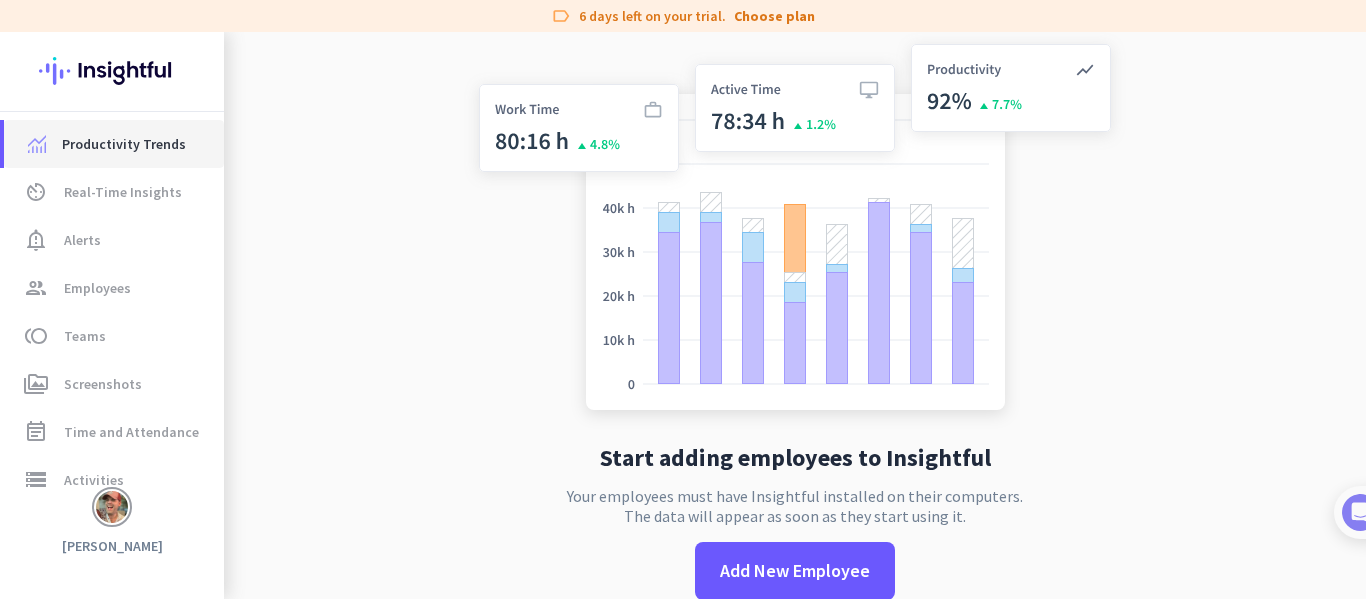click on "Productivity Trends" 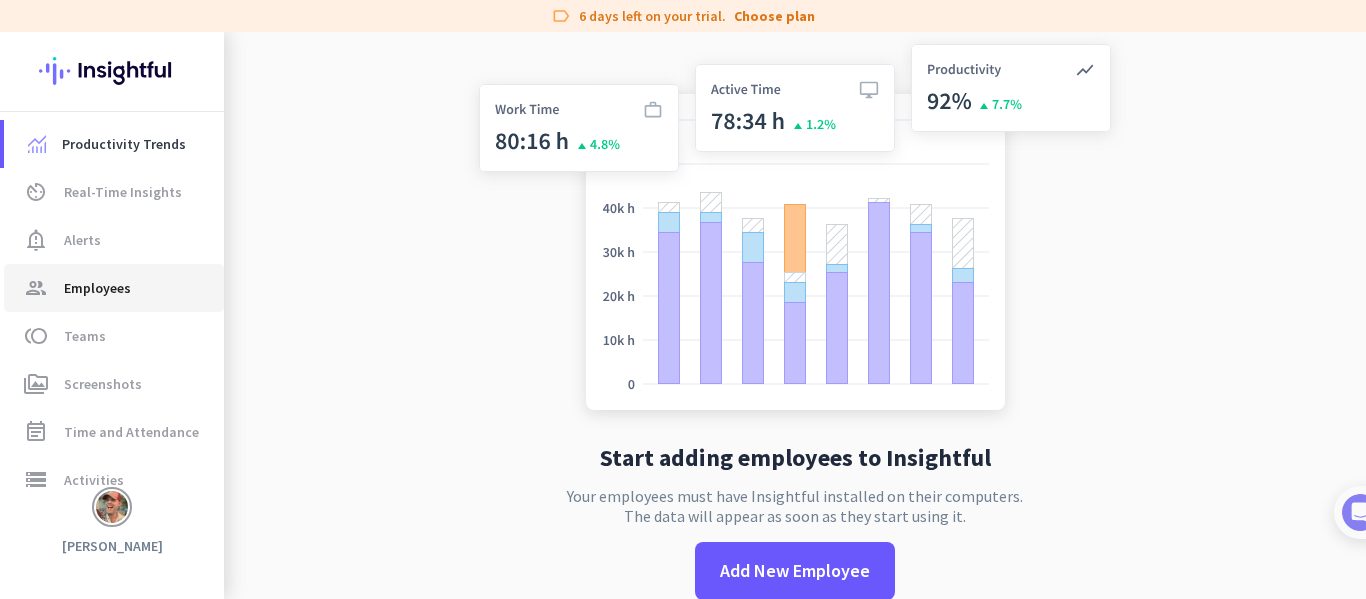 click on "group  Employees" 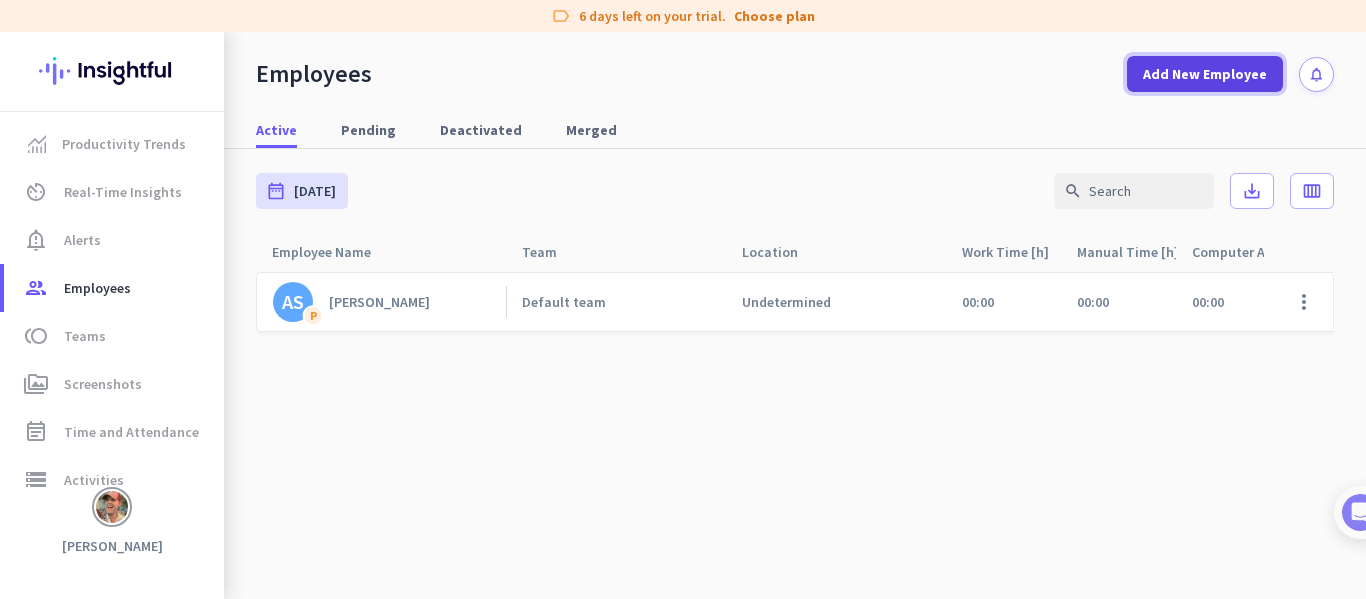click on "Add New Employee" at bounding box center [1205, 74] 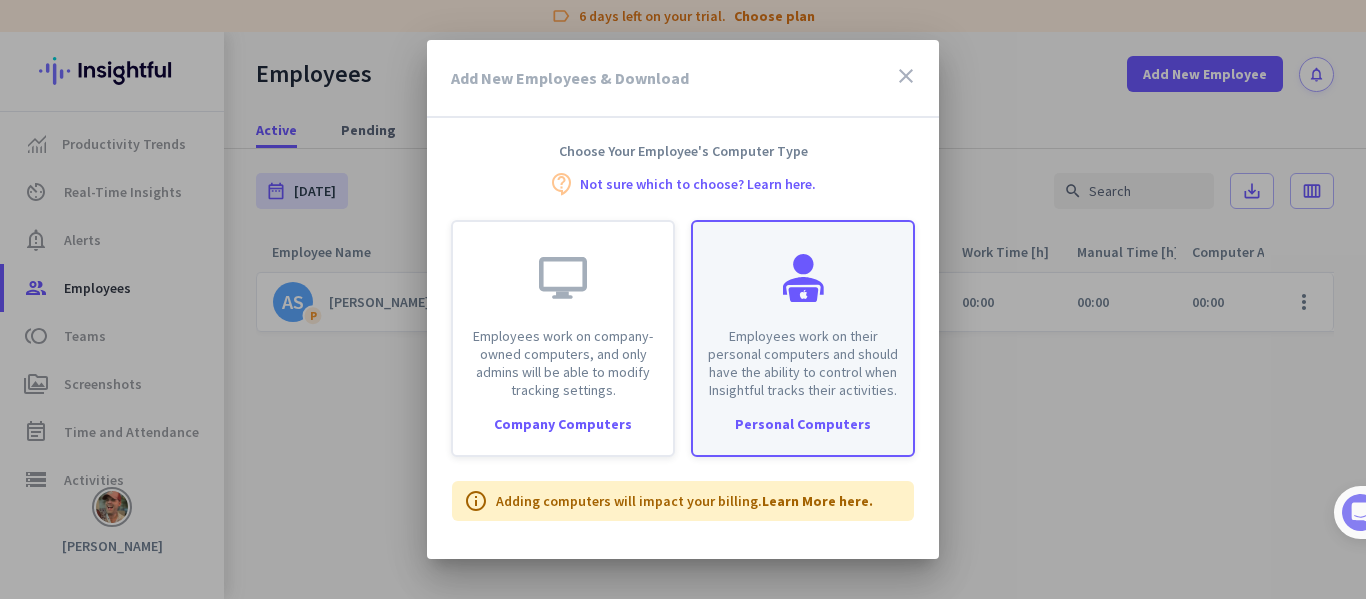 click on "Employees work on their personal computers and should have the ability to control when Insightful tracks their activities." at bounding box center [803, 363] 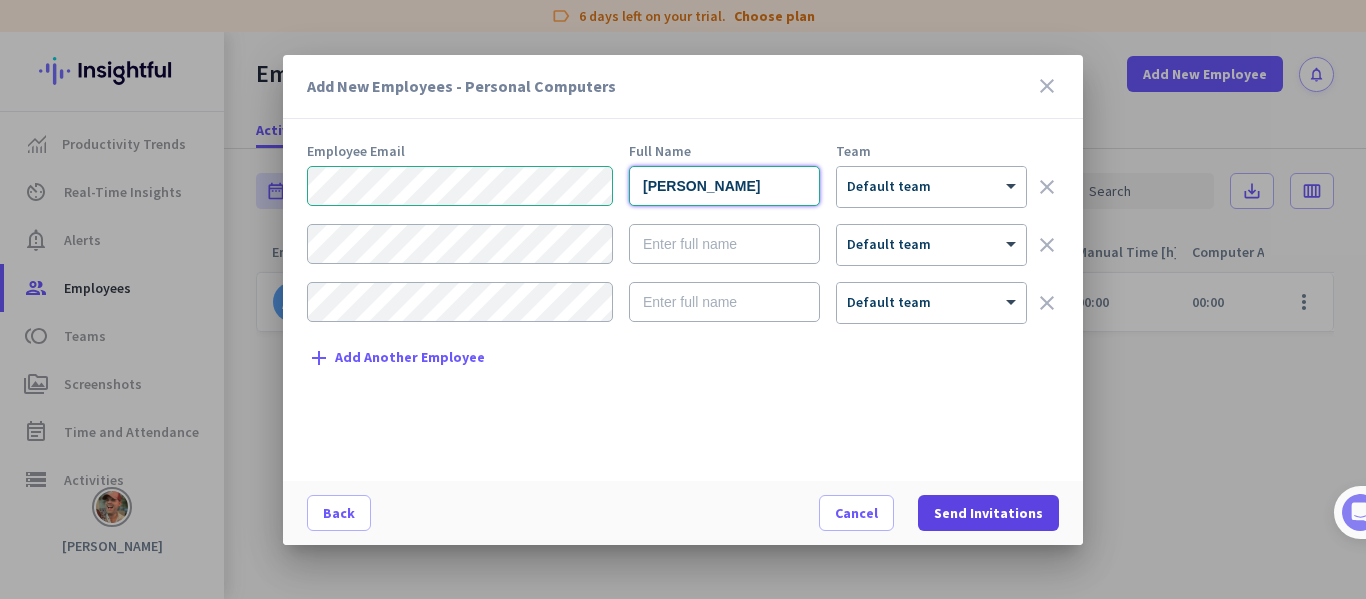 type on "Andrew Gmail" 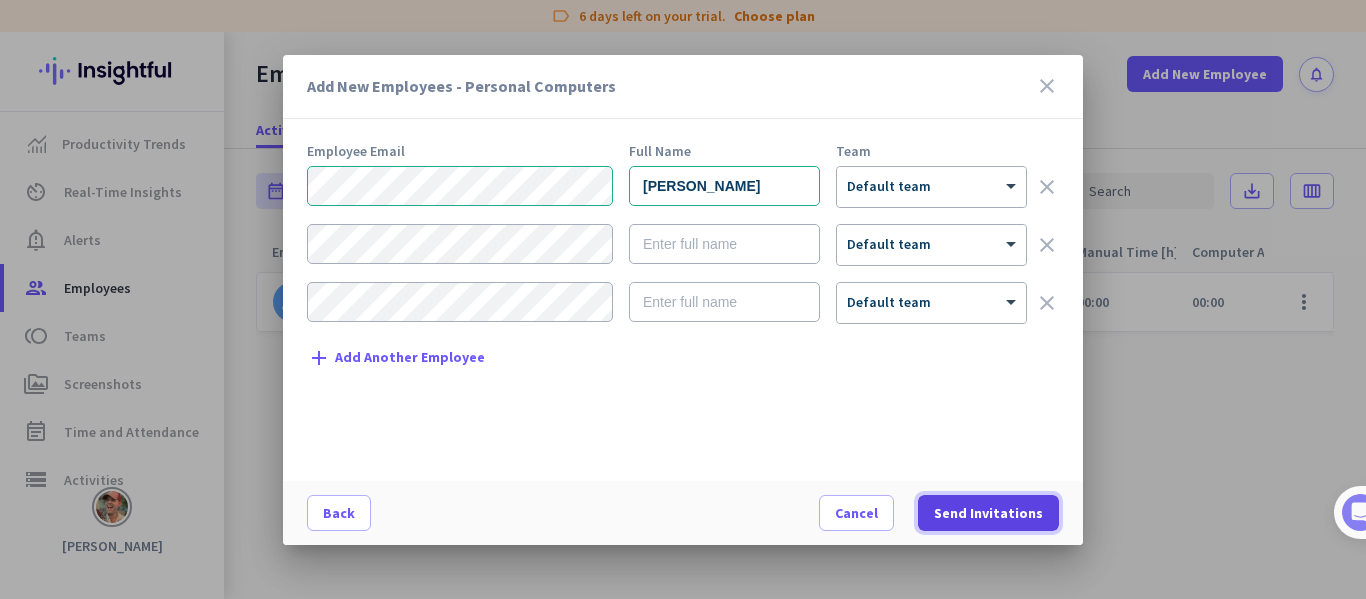 click on "Send Invitations" 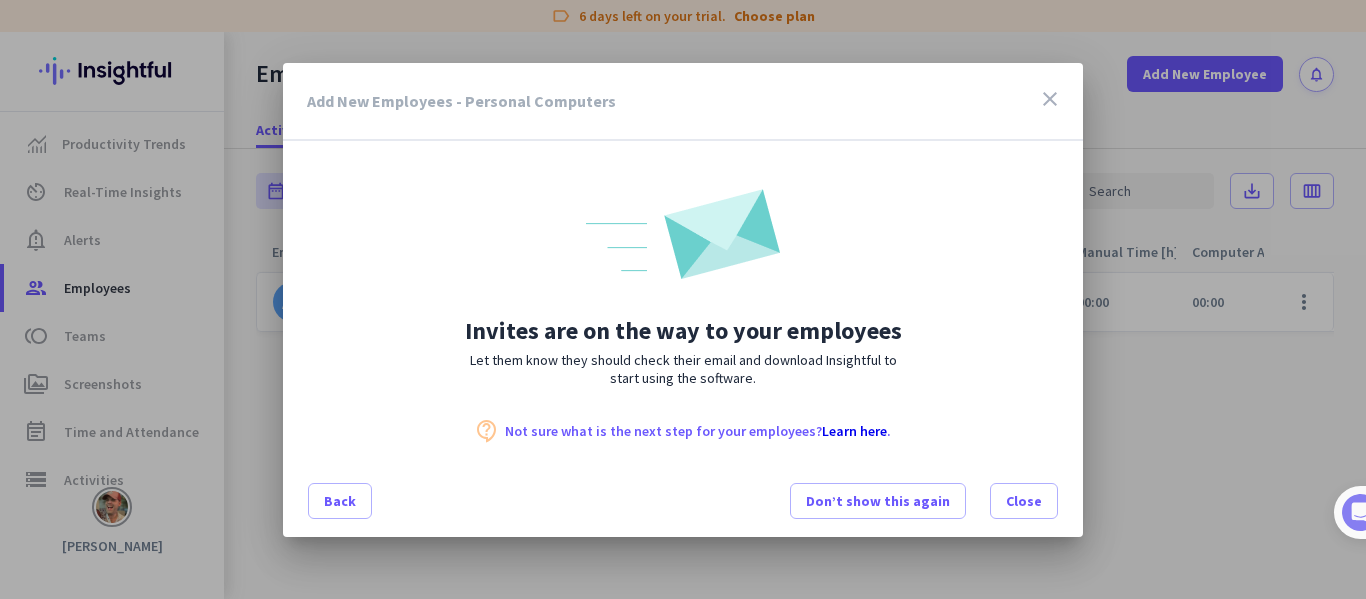 click on "close" at bounding box center (1050, 99) 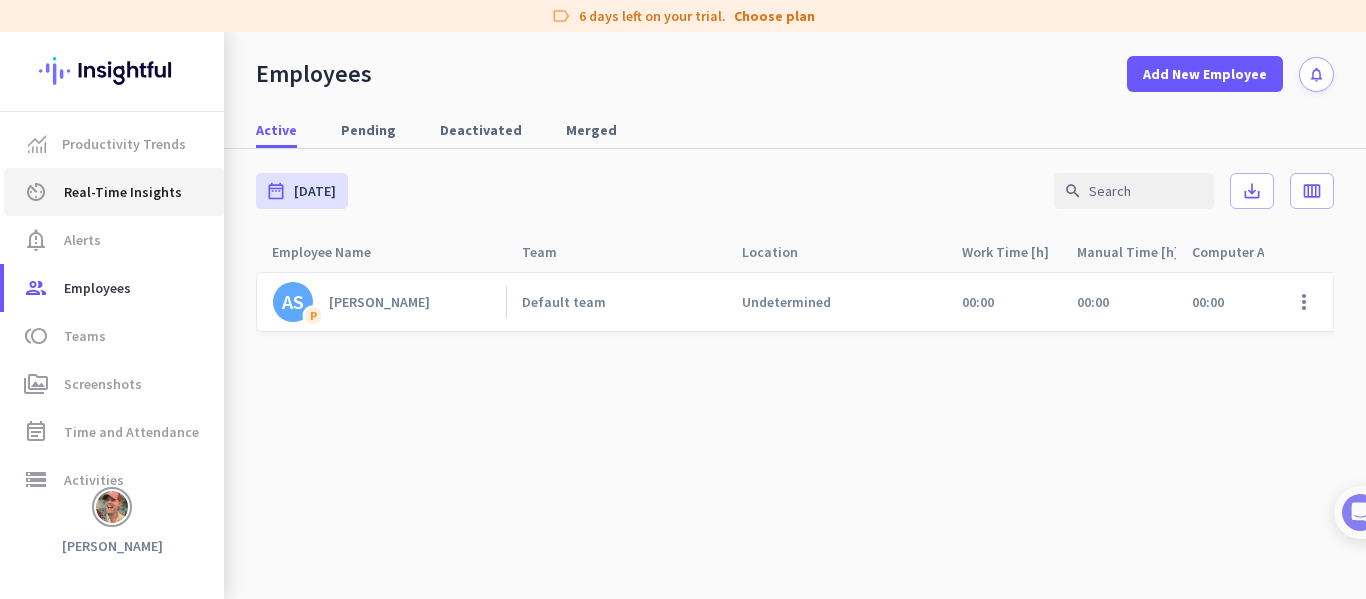 click on "Real-Time Insights" 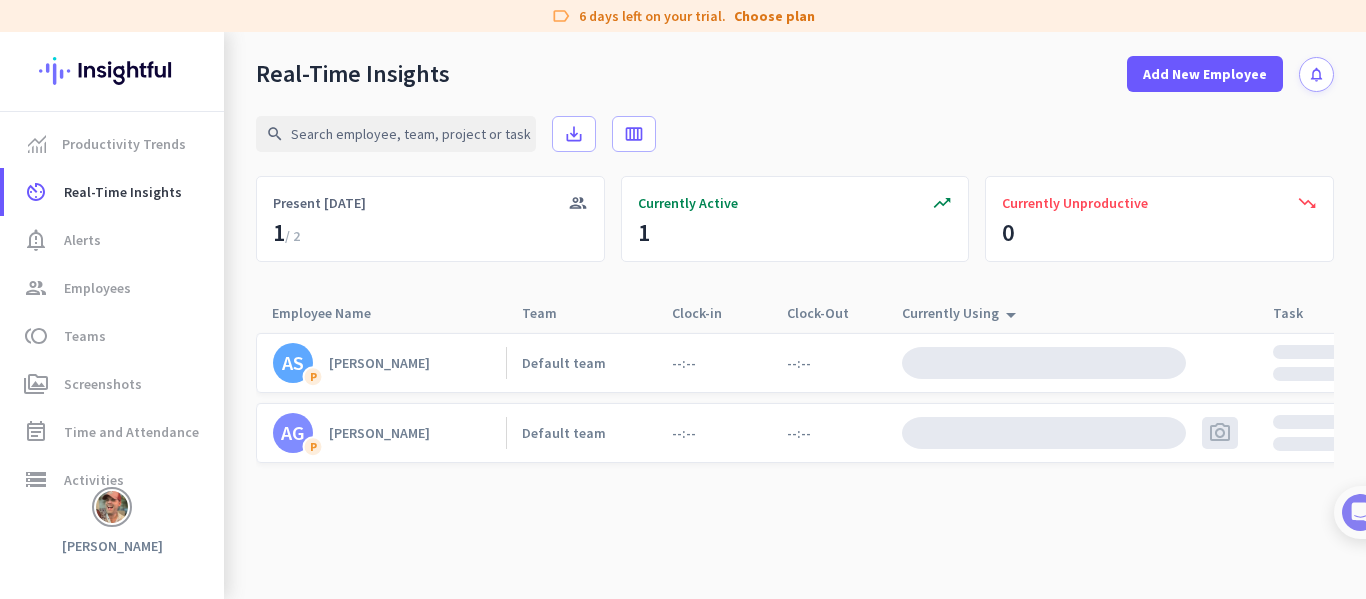 click on "Currently Active" 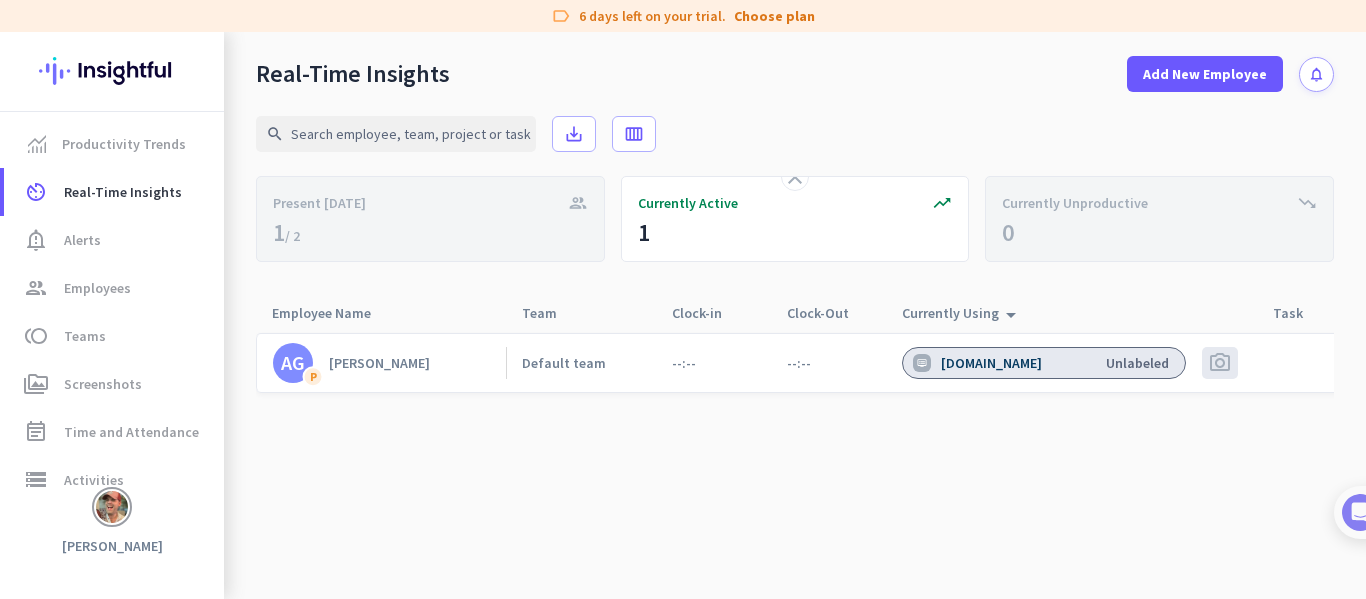 scroll, scrollTop: 0, scrollLeft: 188, axis: horizontal 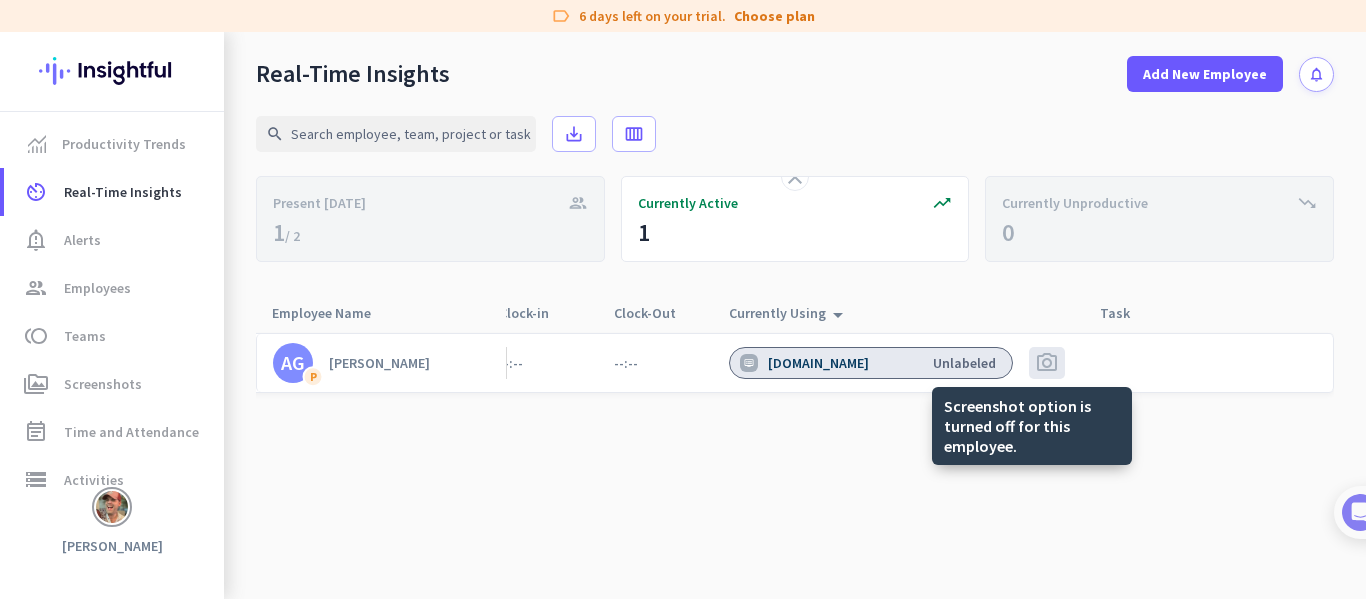 click on "photo_camera" 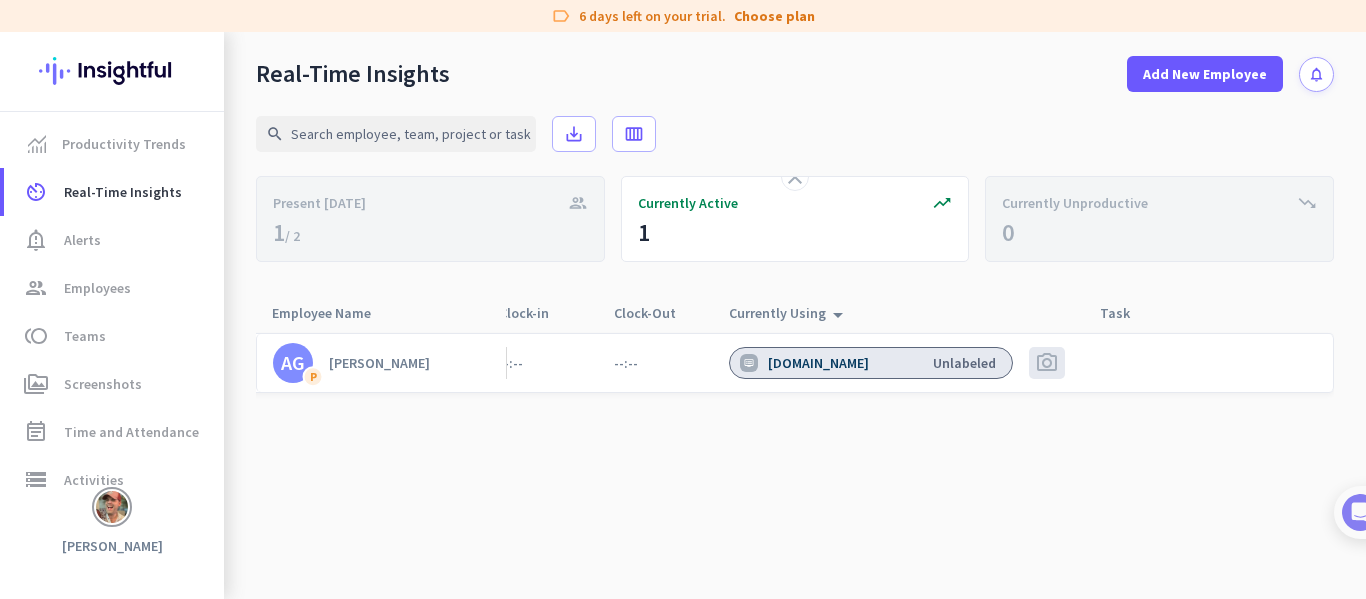 click on "Andrew Gmail" 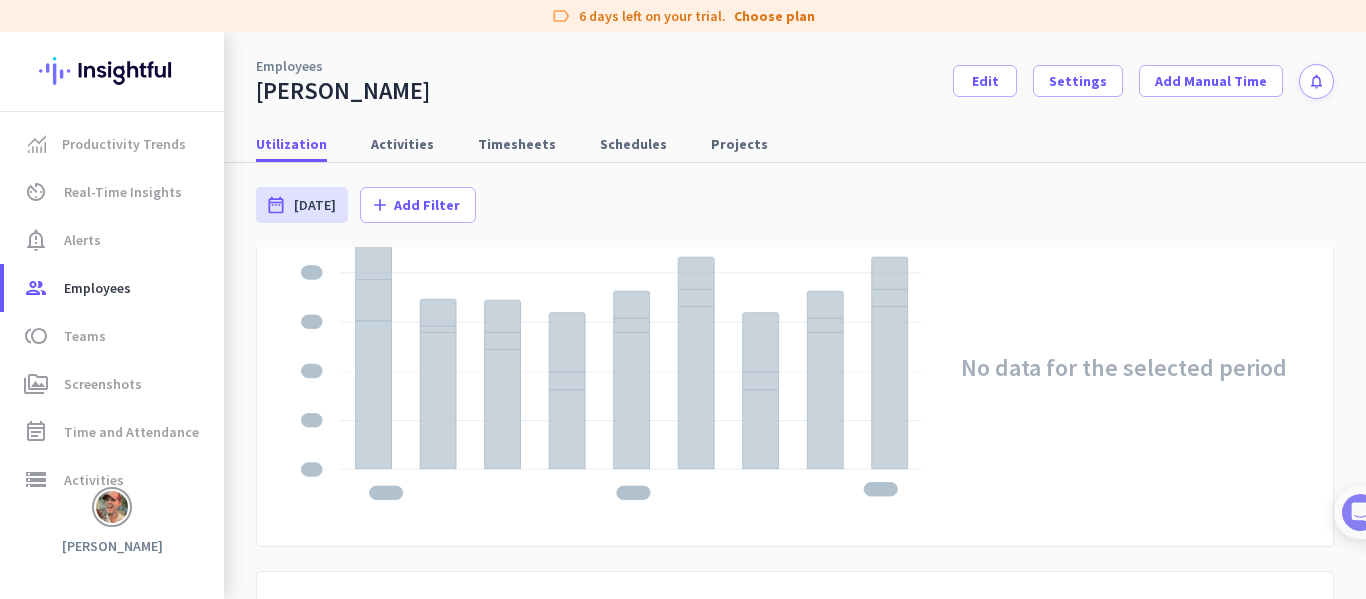 scroll, scrollTop: 0, scrollLeft: 0, axis: both 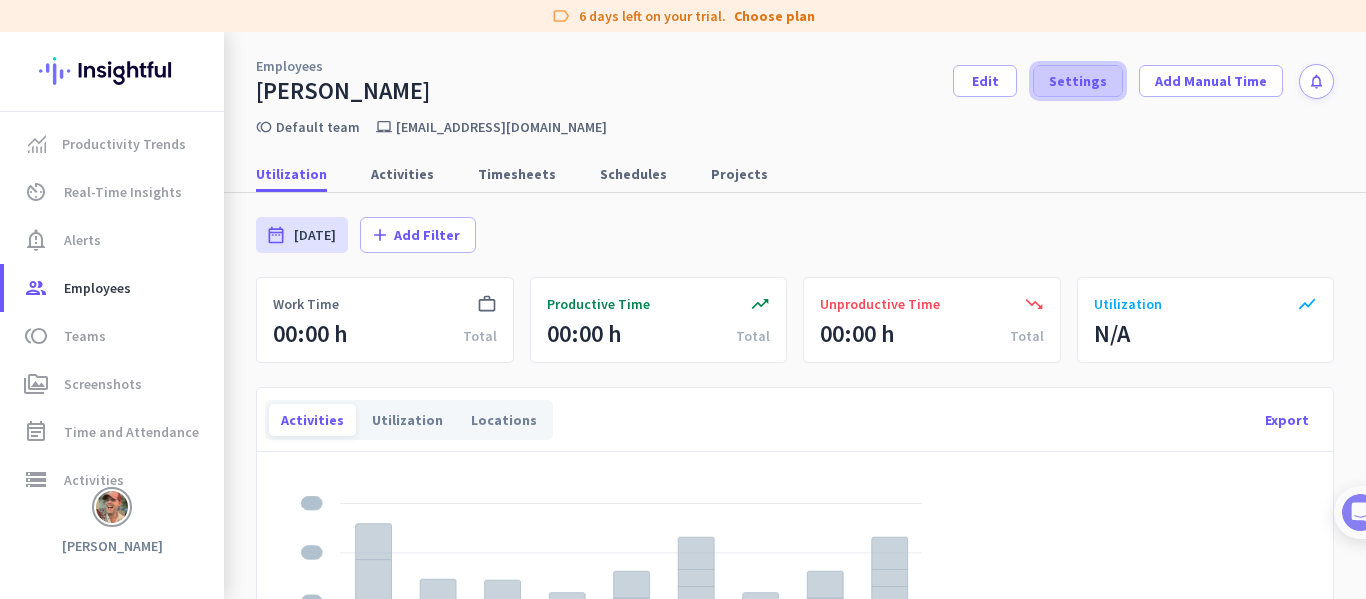click at bounding box center (1078, 81) 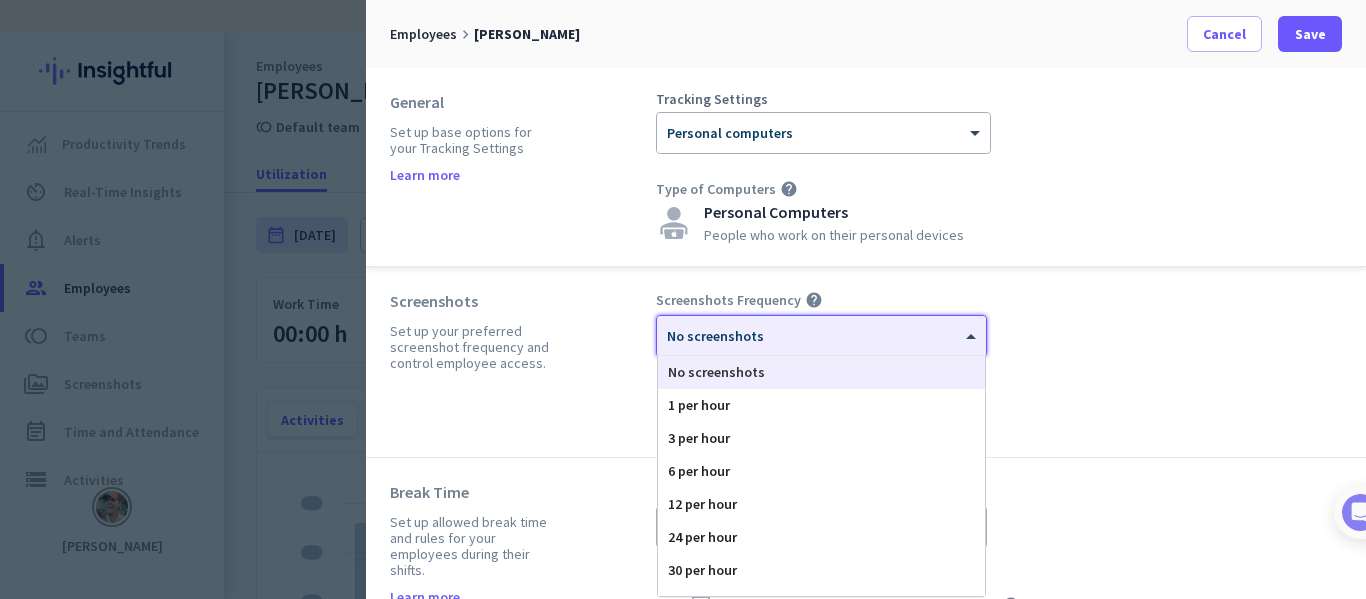 click on "× No screenshots" at bounding box center [821, 336] 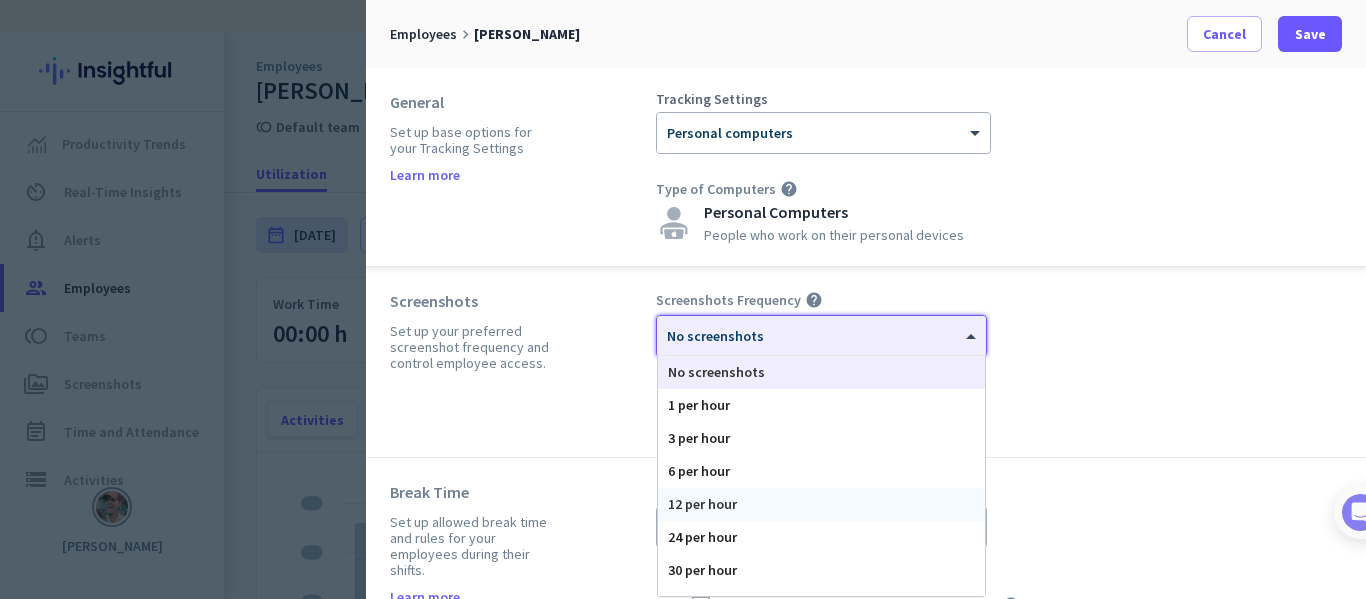click on "12 per hour" at bounding box center [821, 504] 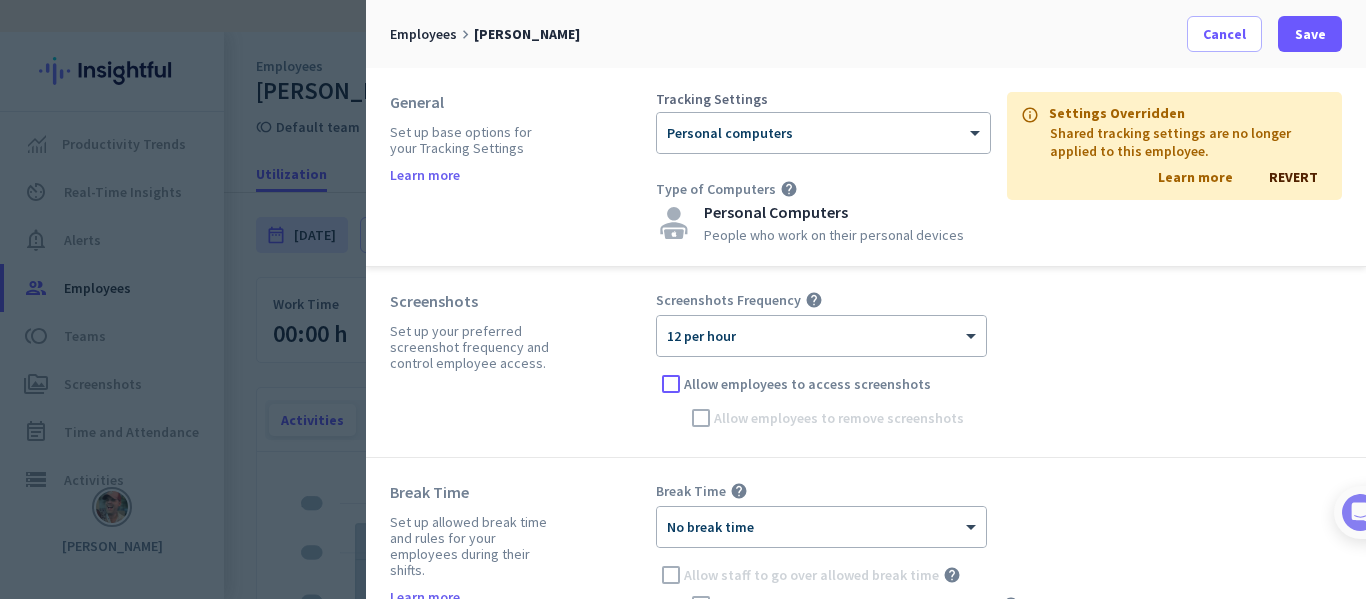 click on "Screenshots  Set up your preferred screenshot frequency and control employee access." at bounding box center [523, 362] 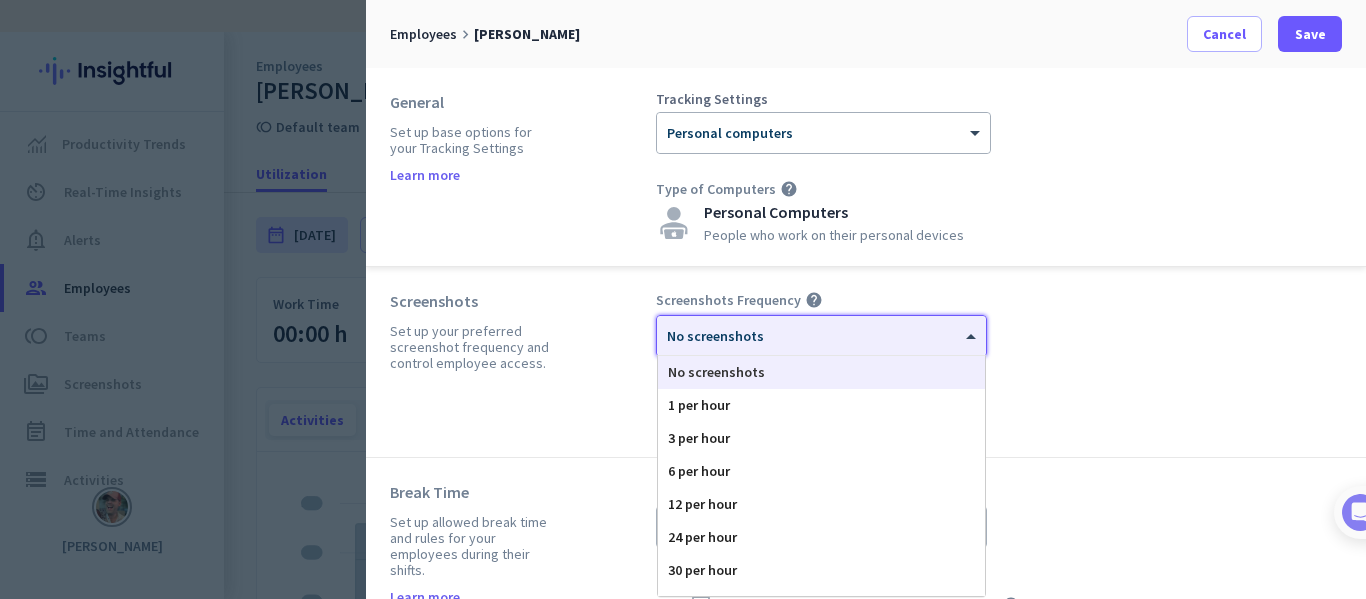 click on "× No screenshots" at bounding box center (809, 336) 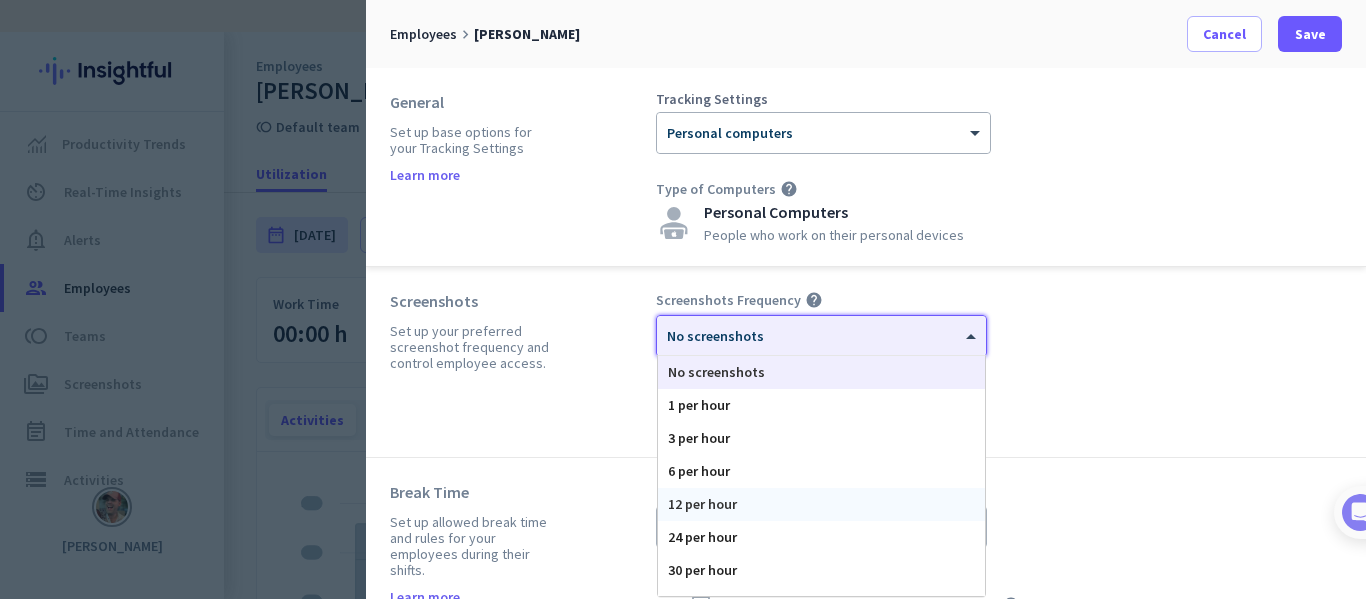 click on "12 per hour" at bounding box center [821, 504] 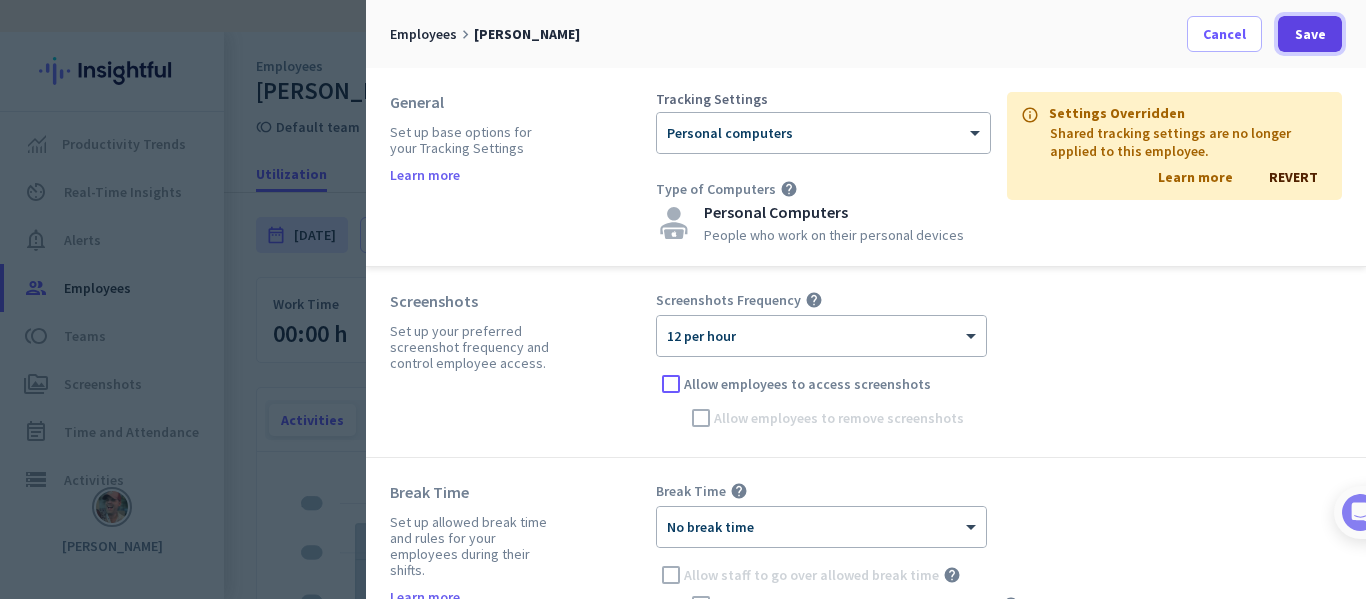 click on "Save" at bounding box center (1310, 34) 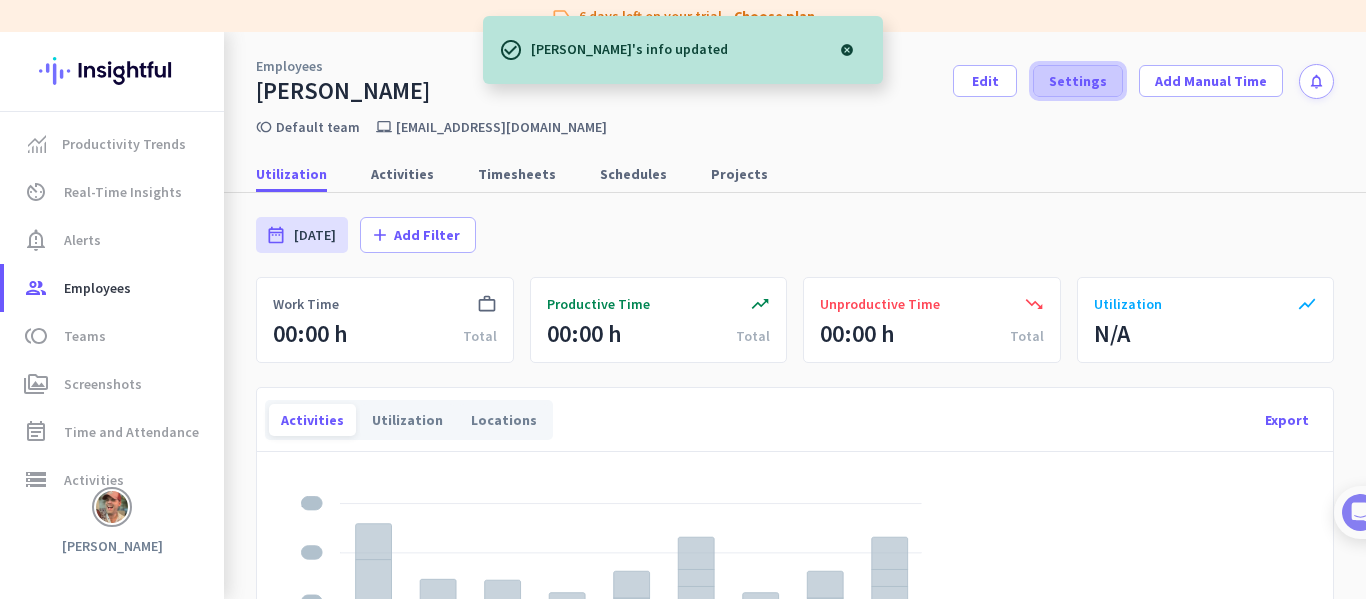 click on "Settings" at bounding box center [1078, 81] 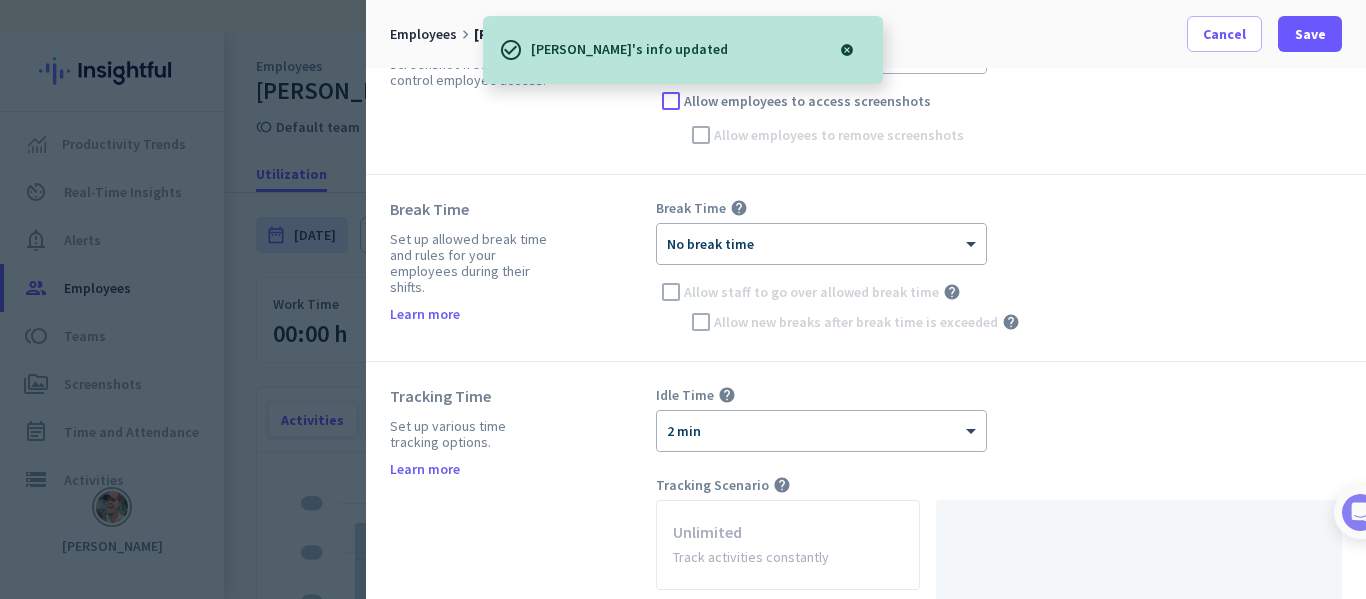 scroll, scrollTop: 284, scrollLeft: 0, axis: vertical 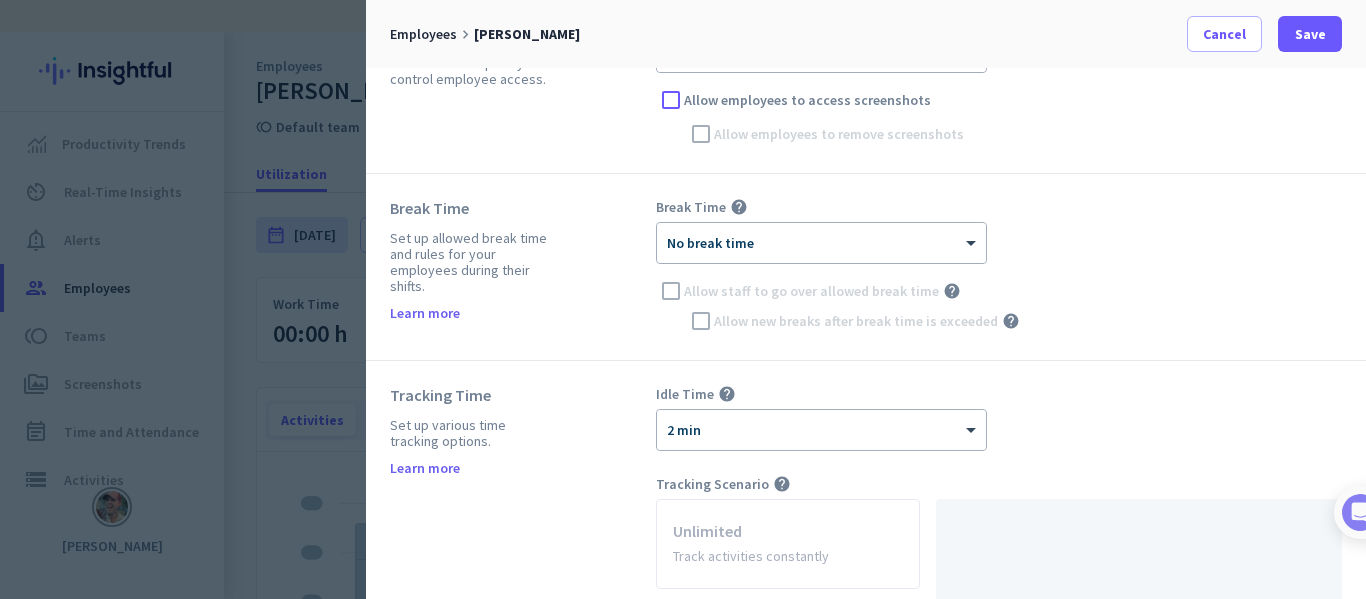 click on "× No break time Allow staff to go over allowed break time  help  Allow new breaks after break time is exceeded help" at bounding box center [999, 279] 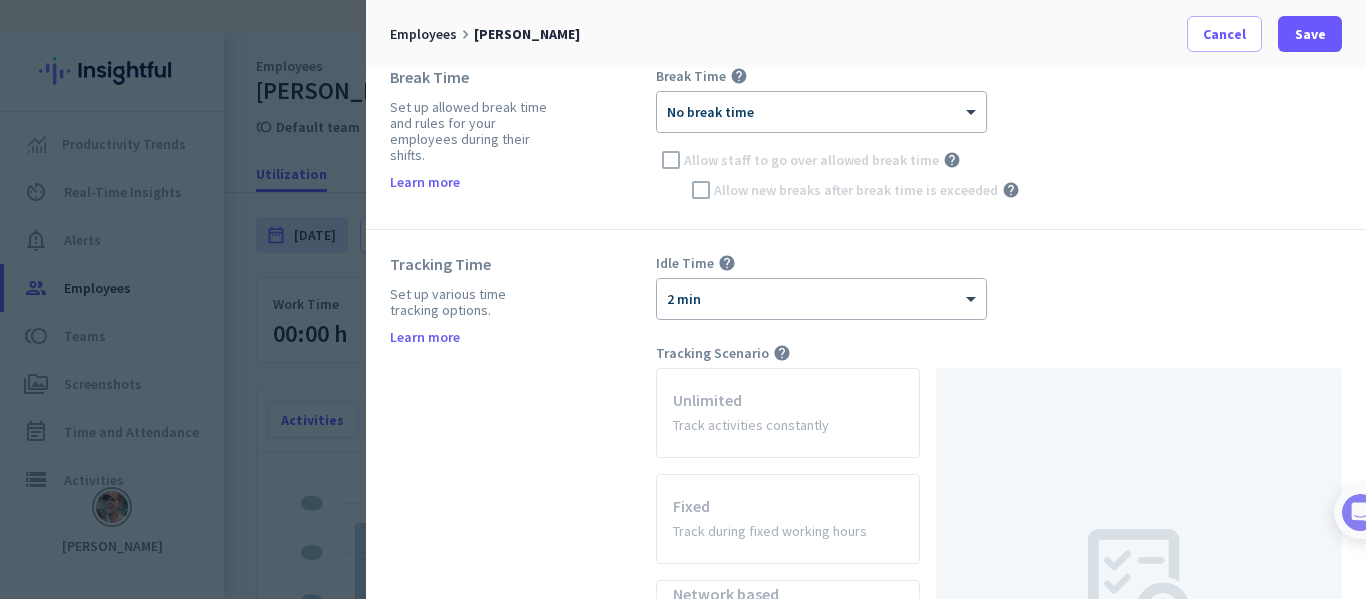 scroll, scrollTop: 532, scrollLeft: 0, axis: vertical 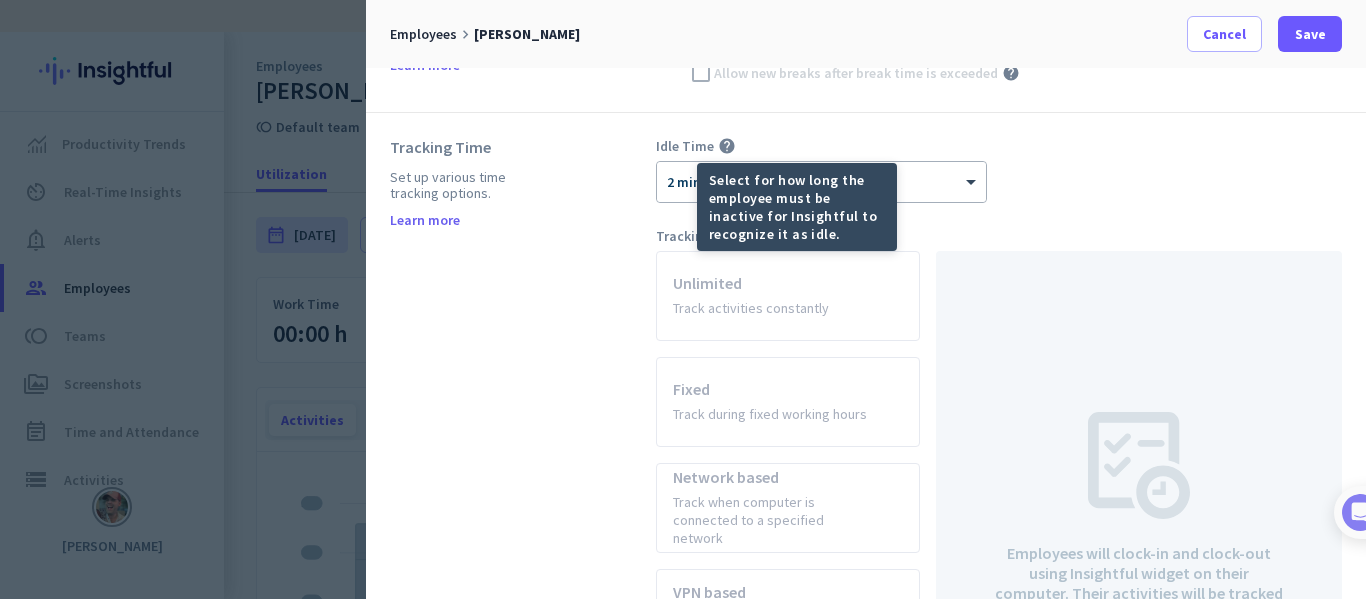 click on "Select for how long the employee must be inactive for Insightful to recognize it as idle." at bounding box center (797, 207) 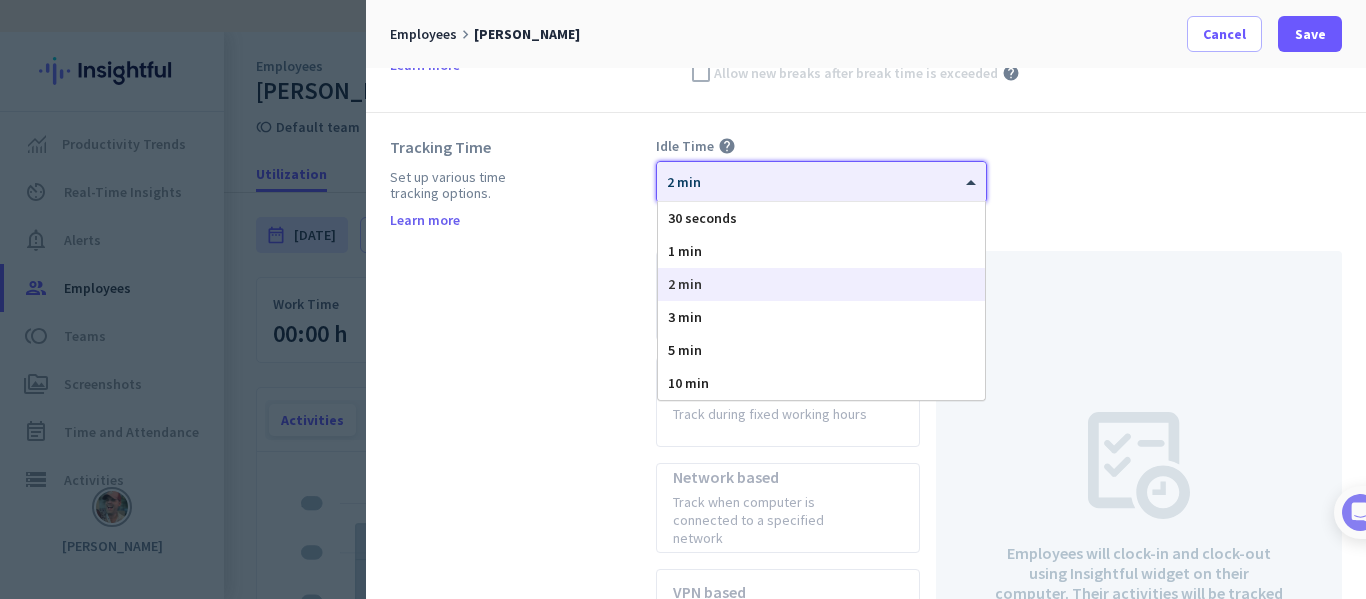 click at bounding box center (821, 175) 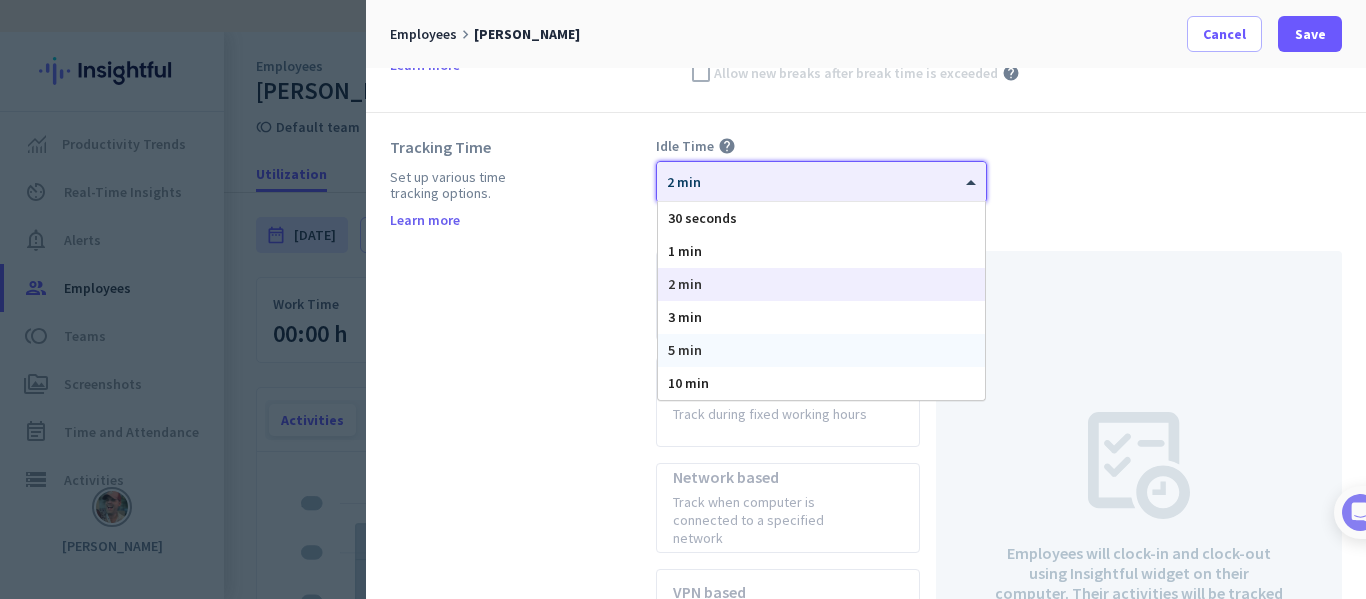 click on "5 min" at bounding box center [821, 350] 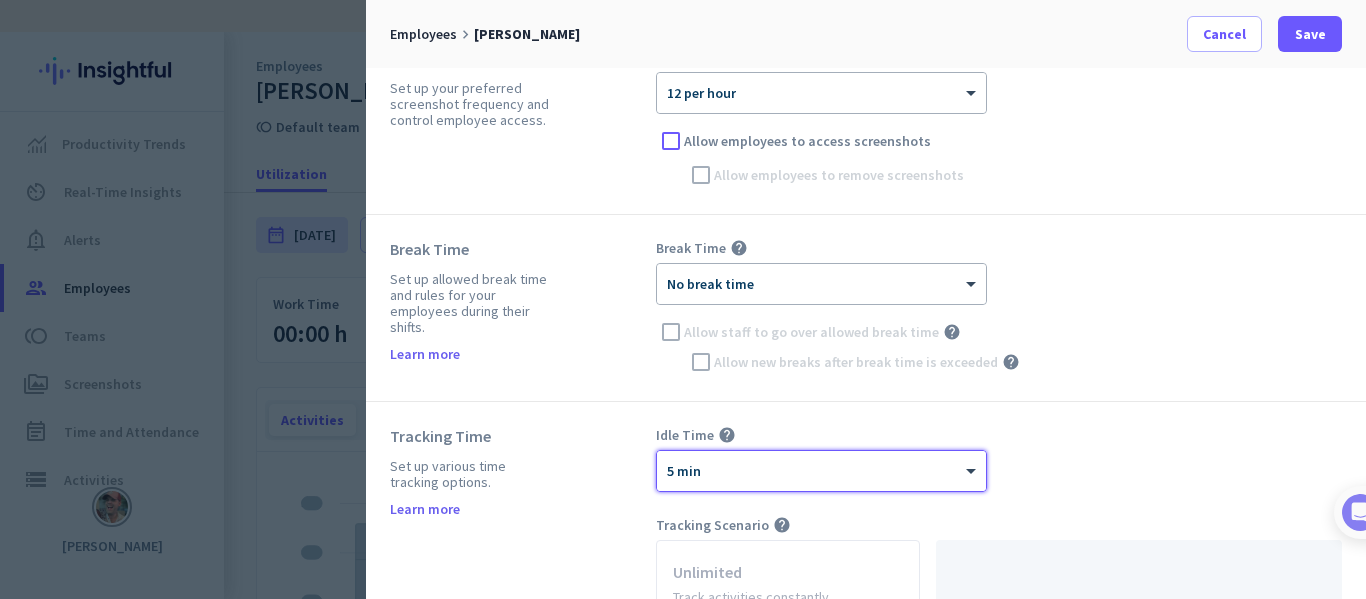 scroll, scrollTop: 242, scrollLeft: 0, axis: vertical 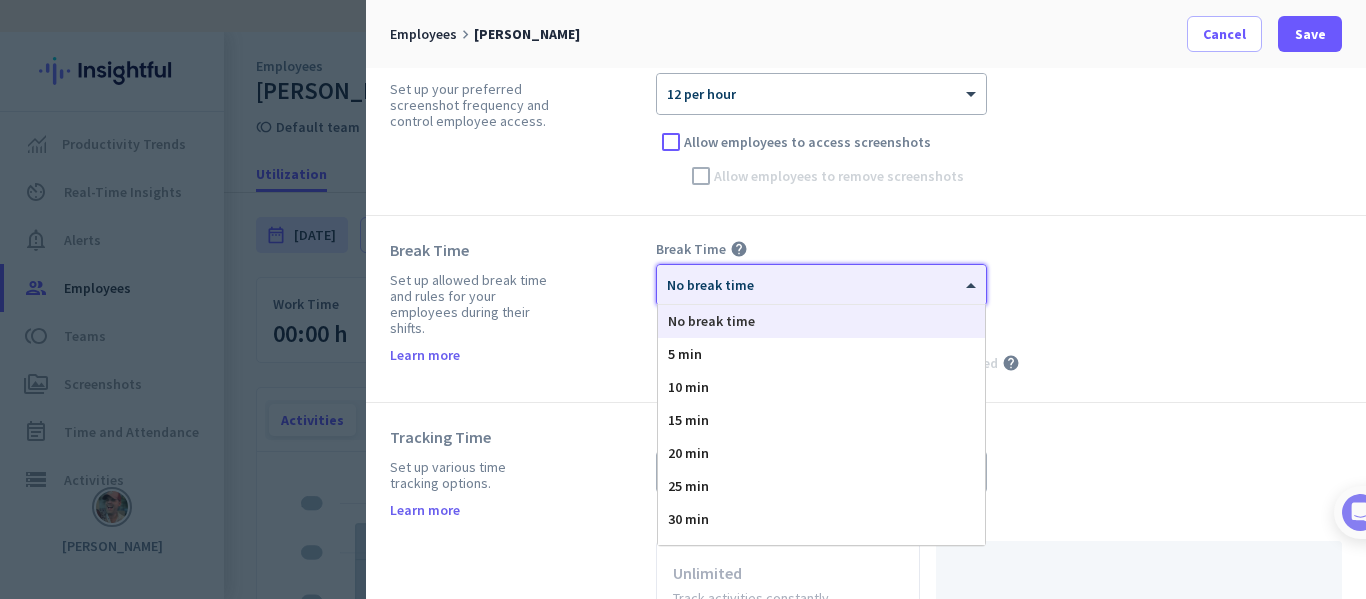 click at bounding box center (821, 278) 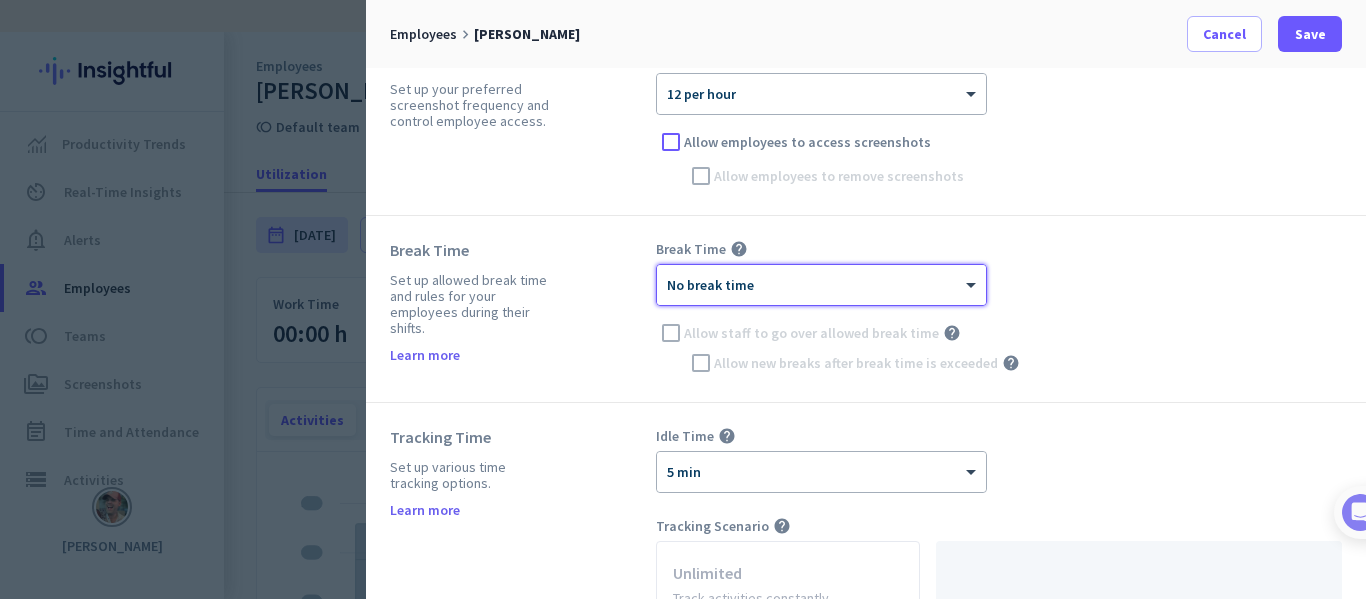 click at bounding box center [821, 278] 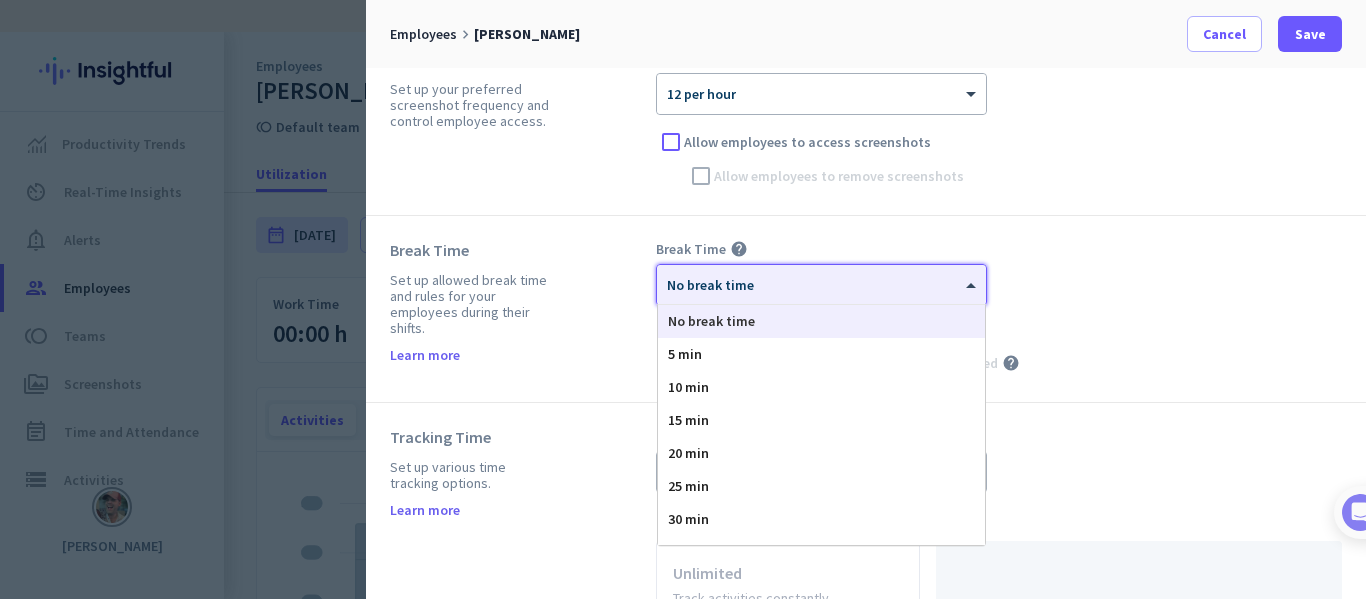 click at bounding box center (821, 278) 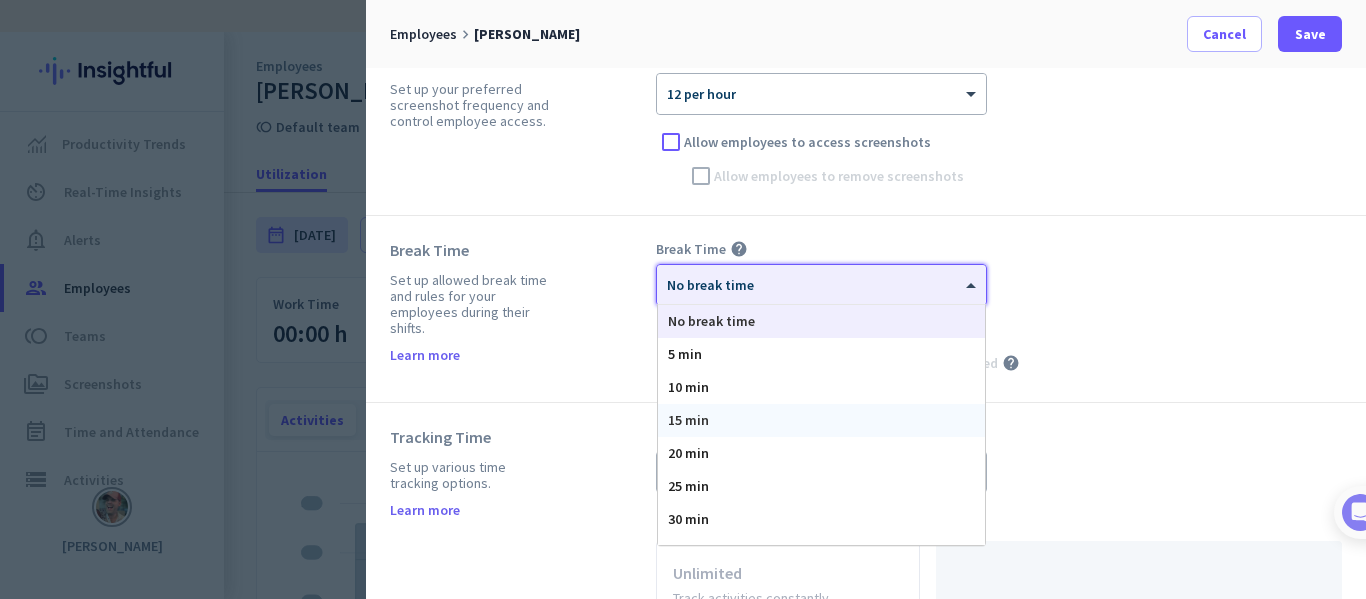 click on "15 min" at bounding box center (688, 420) 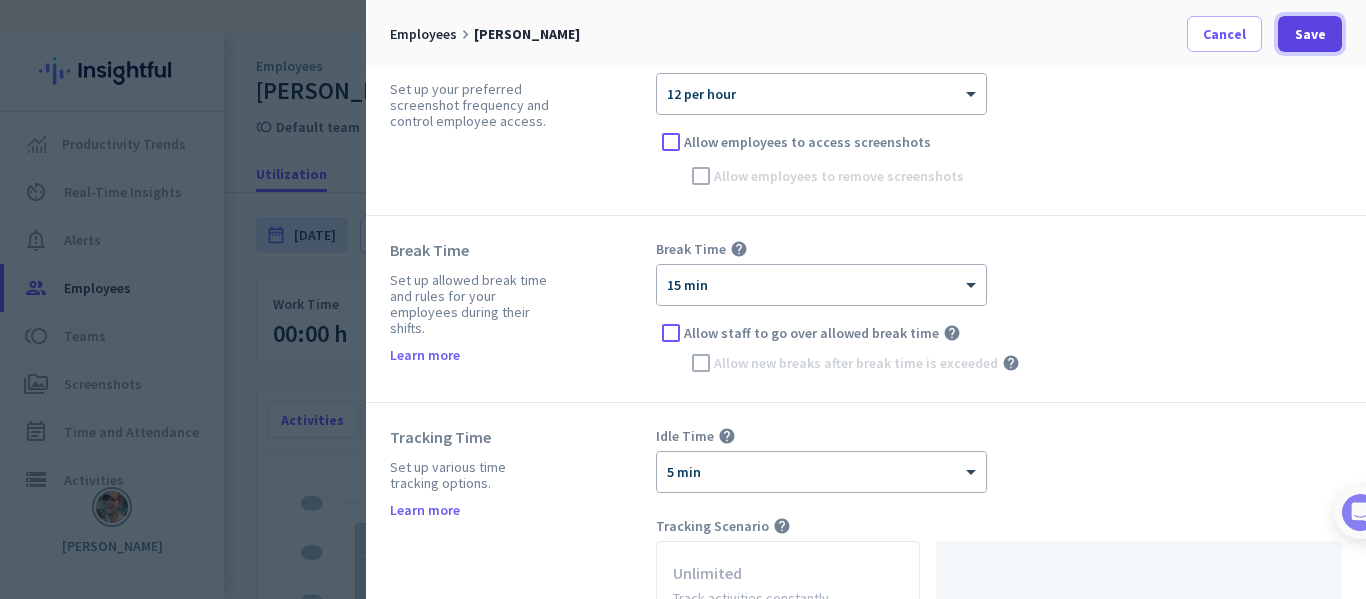click at bounding box center (1310, 34) 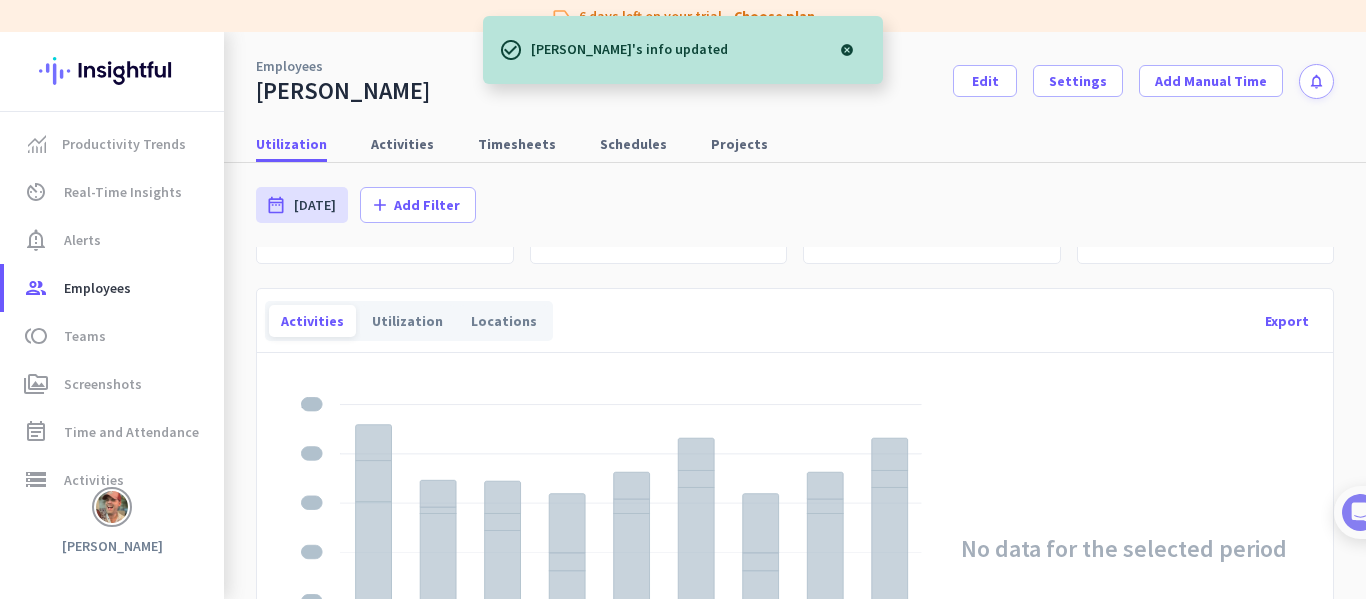 scroll, scrollTop: 100, scrollLeft: 0, axis: vertical 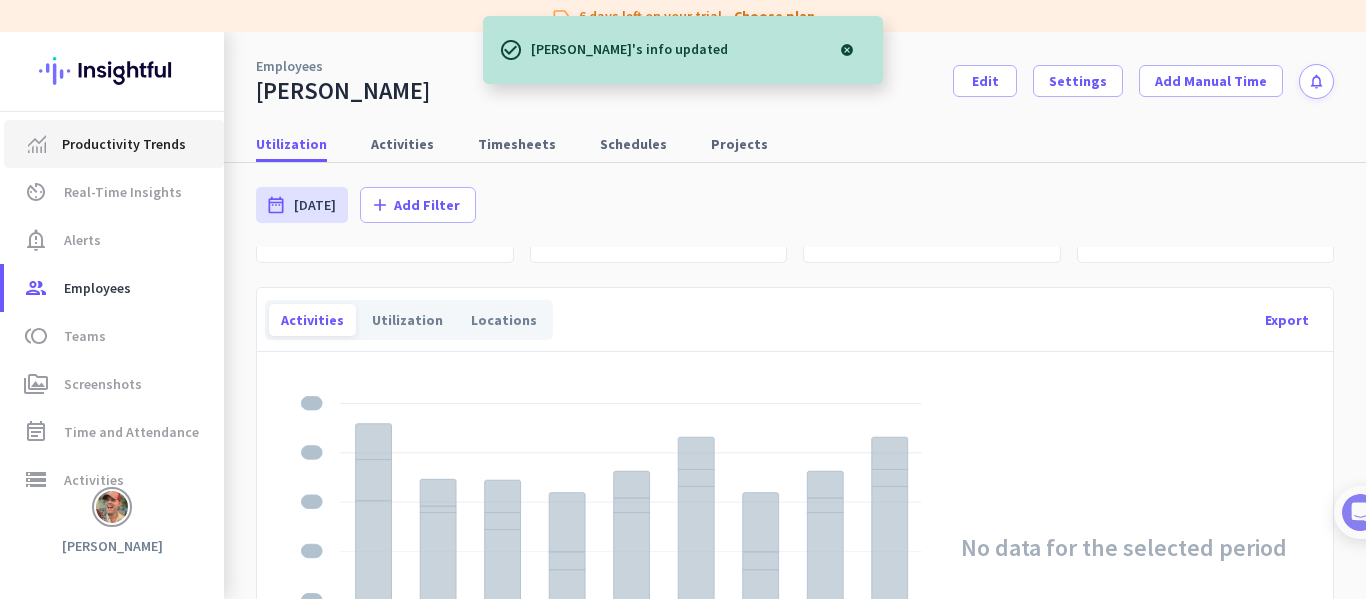 click on "Productivity Trends" 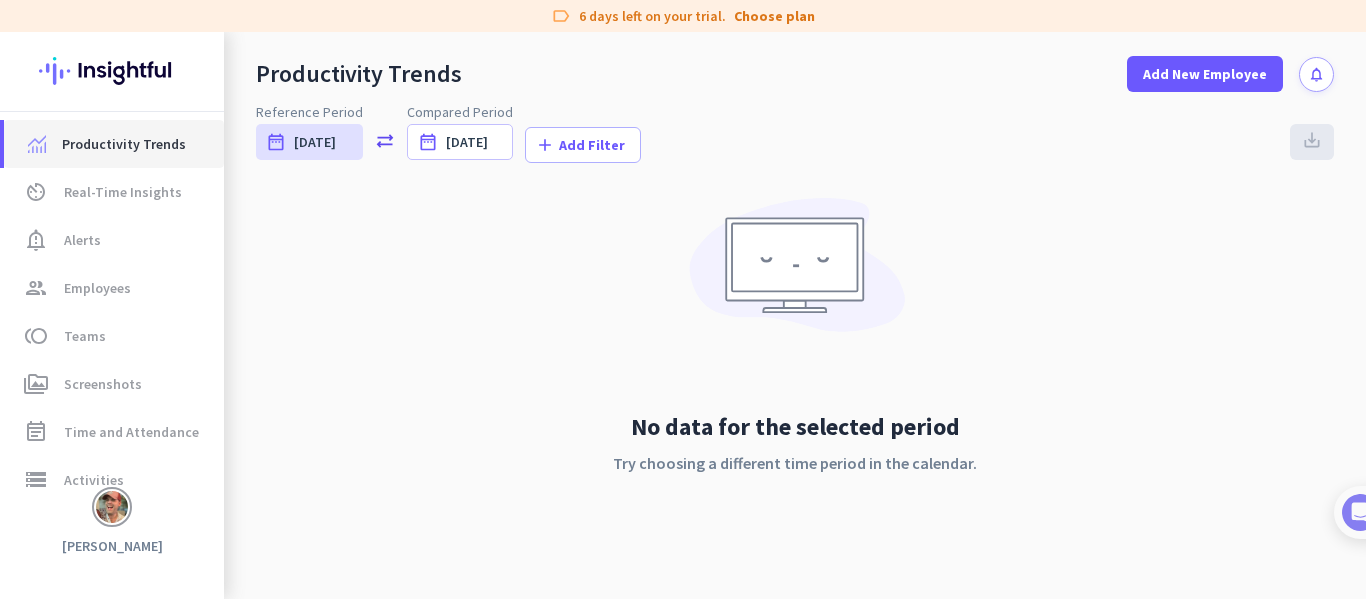 scroll, scrollTop: 0, scrollLeft: 0, axis: both 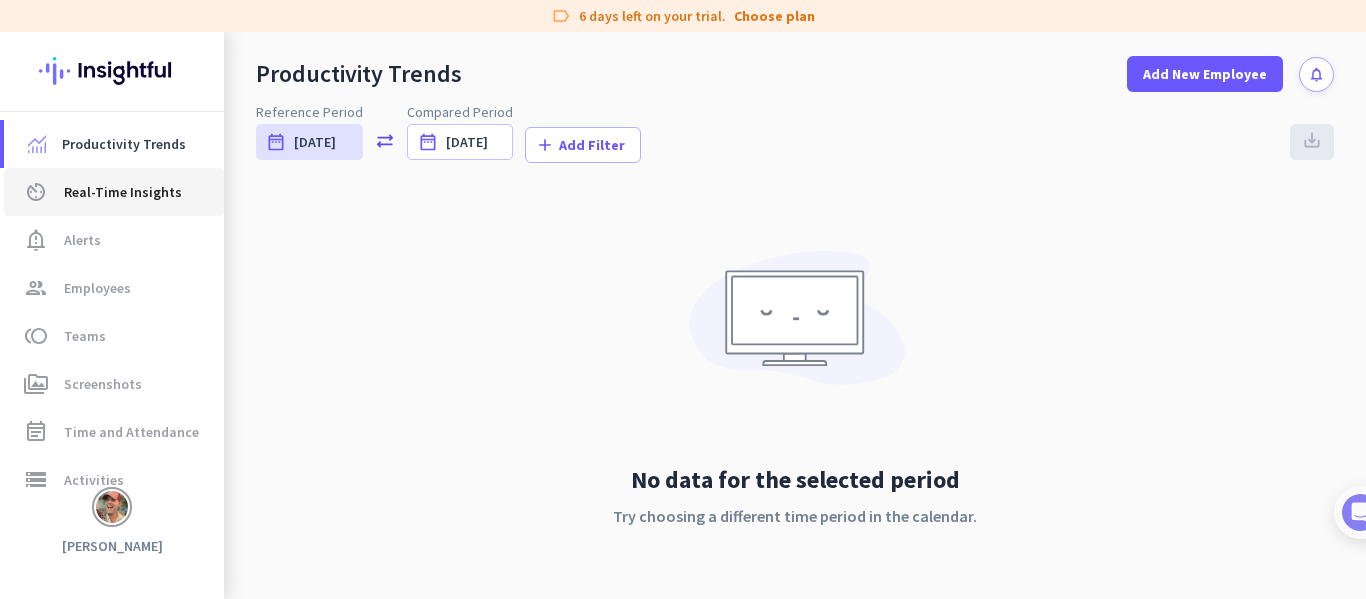 click on "Real-Time Insights" 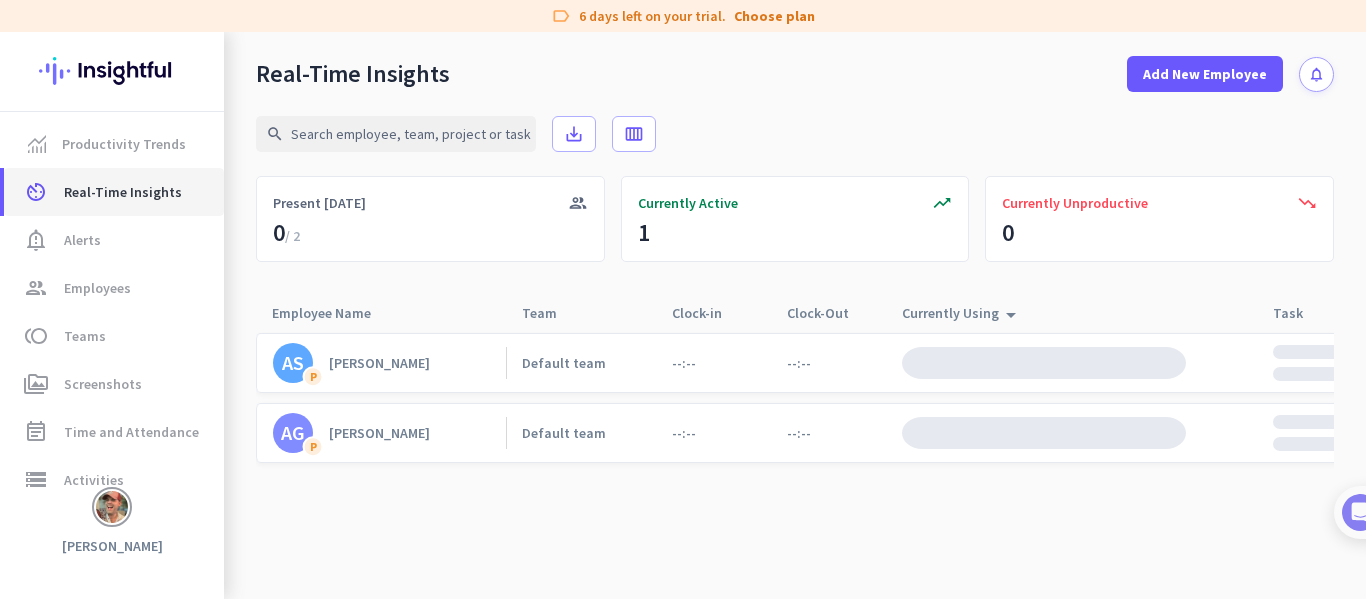 scroll, scrollTop: 0, scrollLeft: 188, axis: horizontal 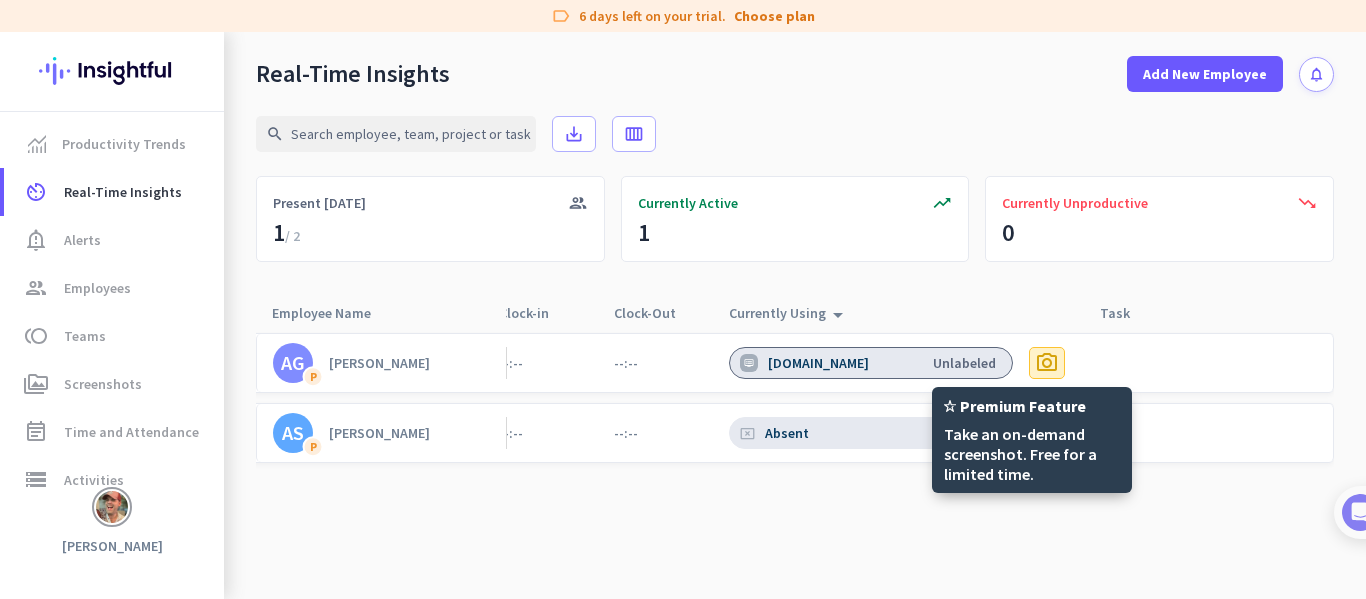click on "photo_camera" 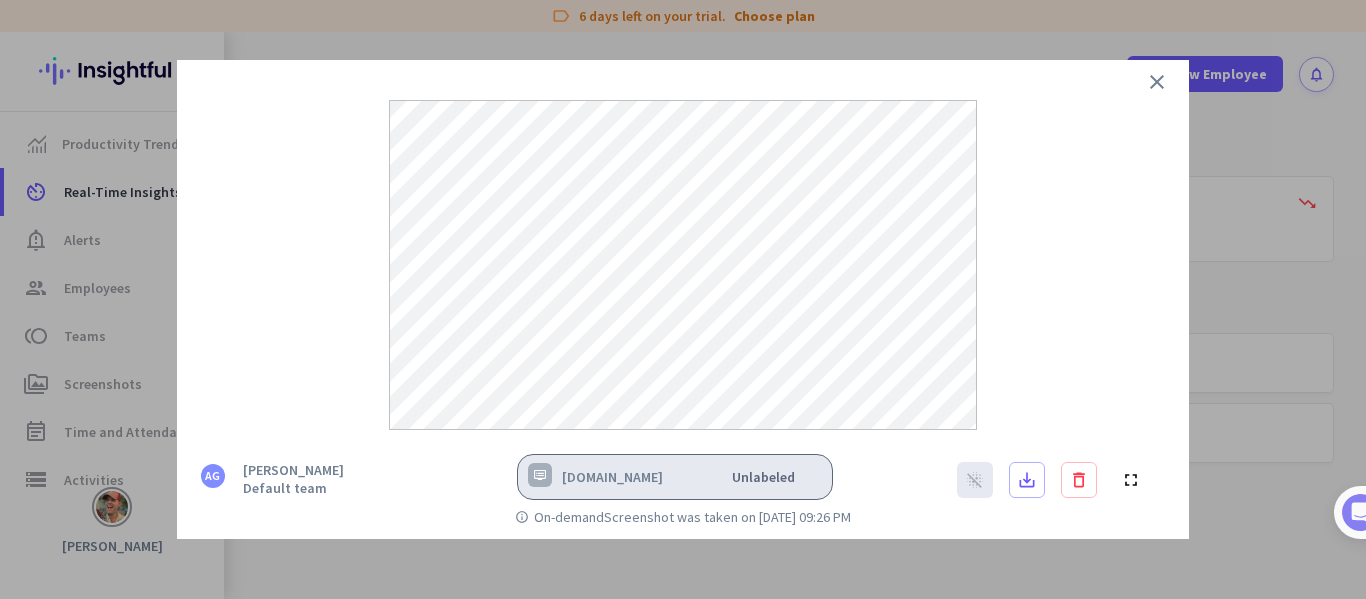 click at bounding box center (683, 245) 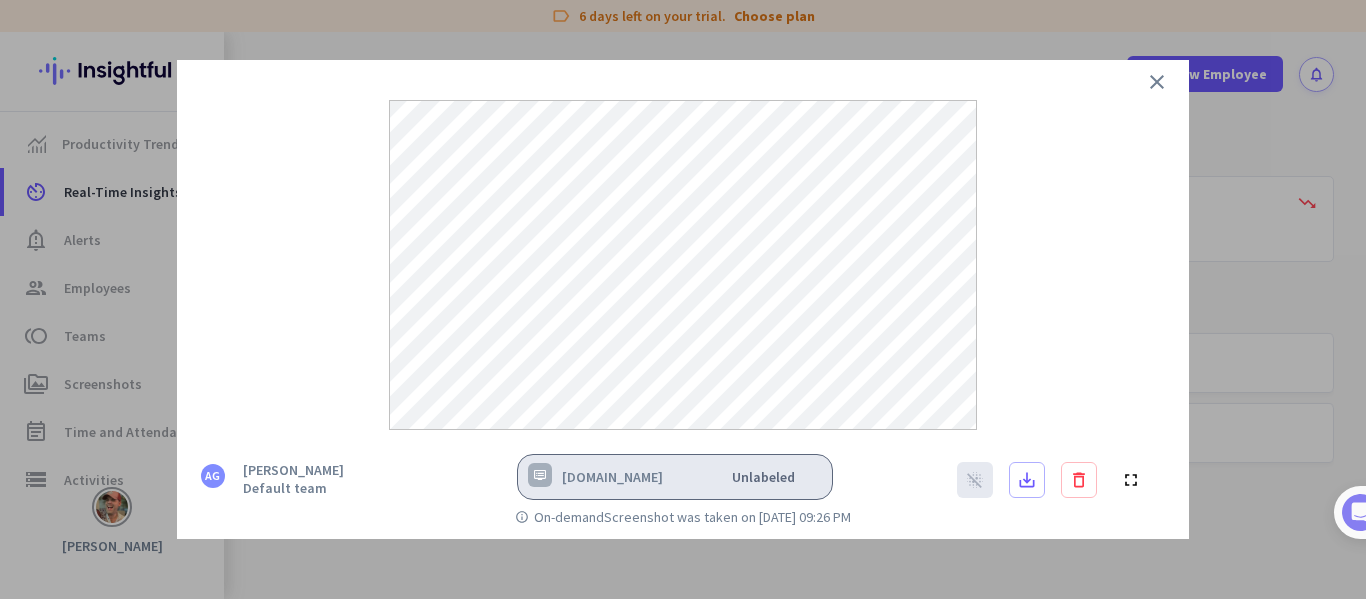 click at bounding box center [683, 245] 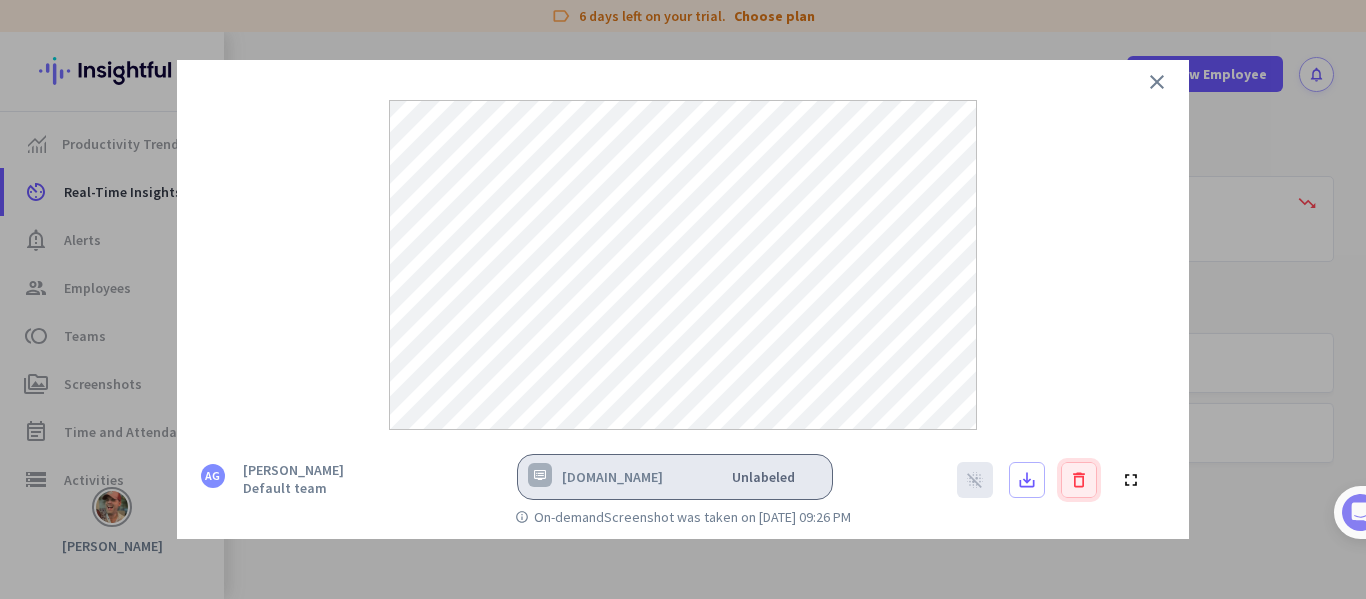click on "delete" at bounding box center [1079, 480] 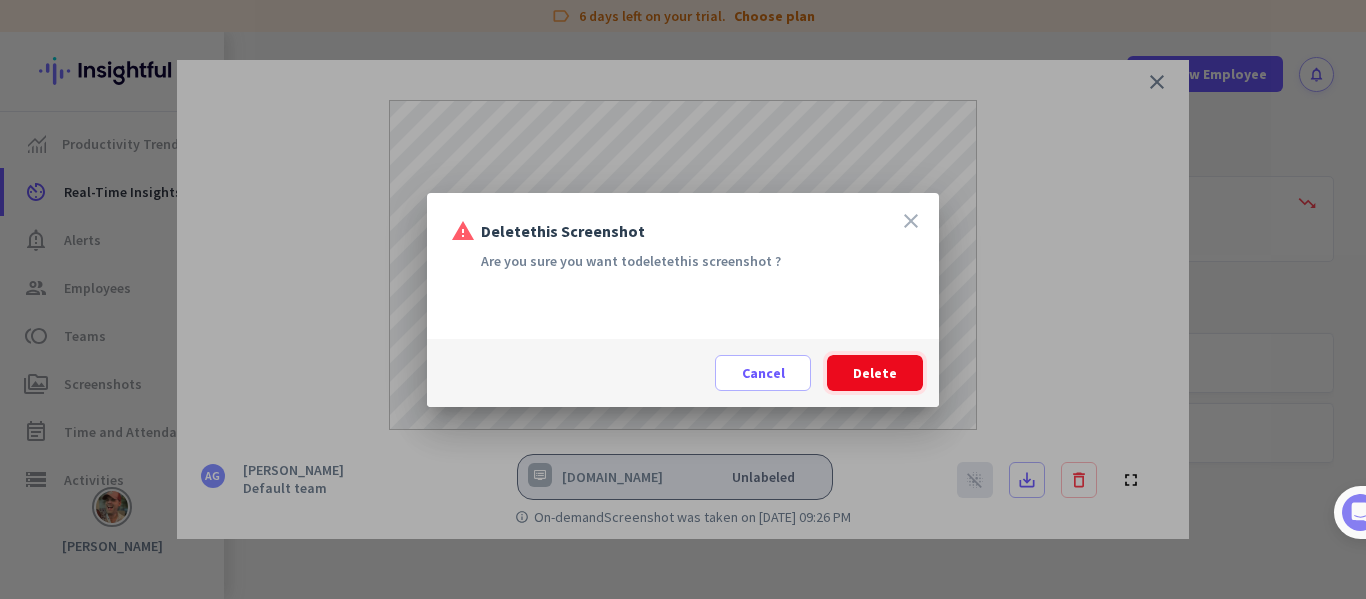 click on "Delete" at bounding box center [875, 373] 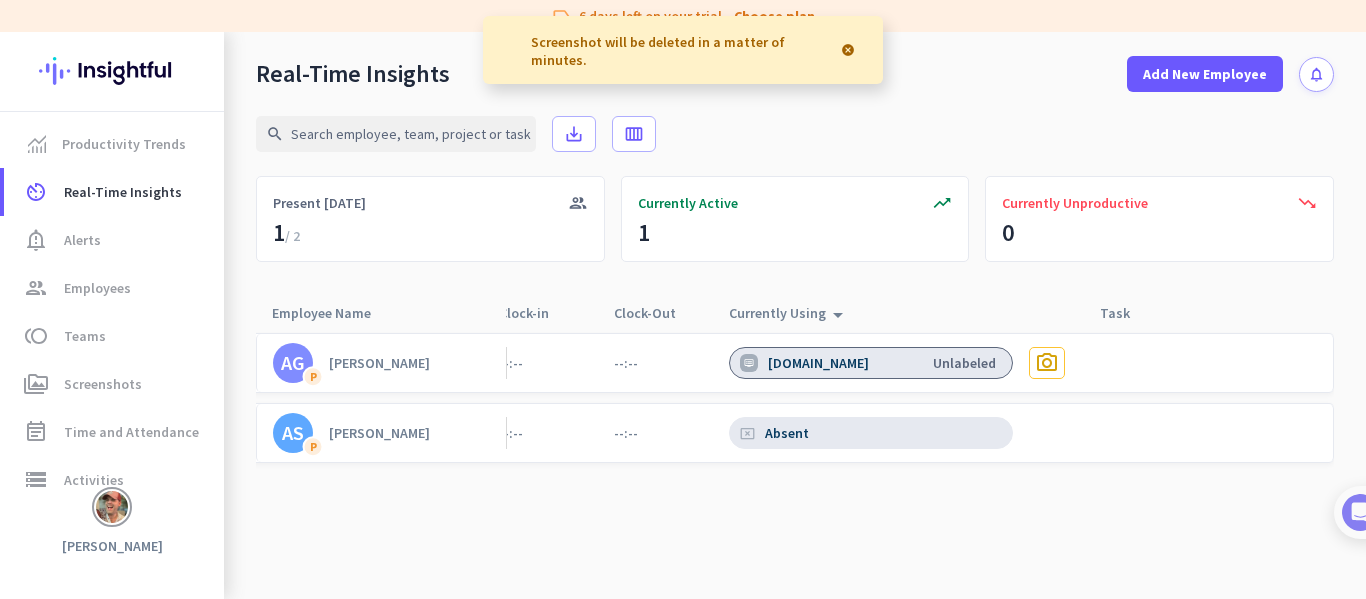 click on "search save_alt calendar_view_week  group  Present Today  1  / 2     trending_up  Currently Active  1      trending_down  Currently Unproductive  0      Employee Name  arrow_drop_up  Team  arrow_drop_up  Clock-in  arrow_drop_up  Clock-Out  arrow_drop_up  Currently Using  arrow_drop_up     Task  arrow_drop_up  AG   P   Andrew Gmail   Default team   --:--
--:--
app.insightful.io   Unlabeled  photo_camera  AS   P   Andrew Scherer   Default team   --:--
--:--
cancel_presentation  Absent" 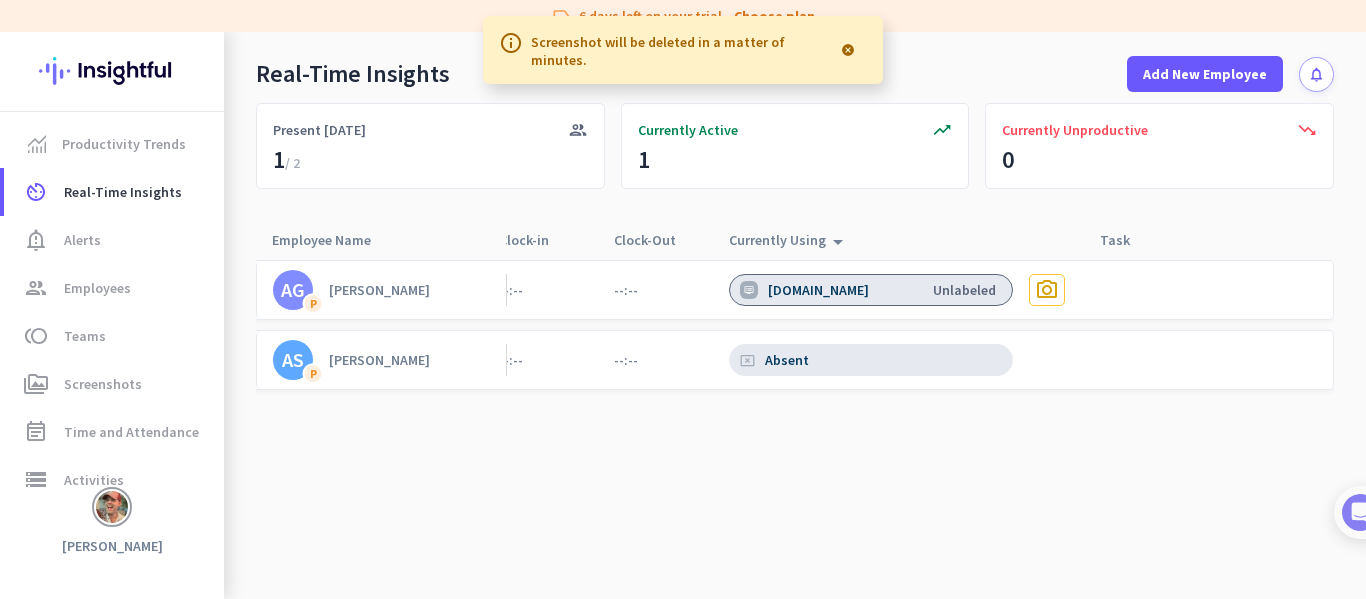 scroll, scrollTop: 77, scrollLeft: 0, axis: vertical 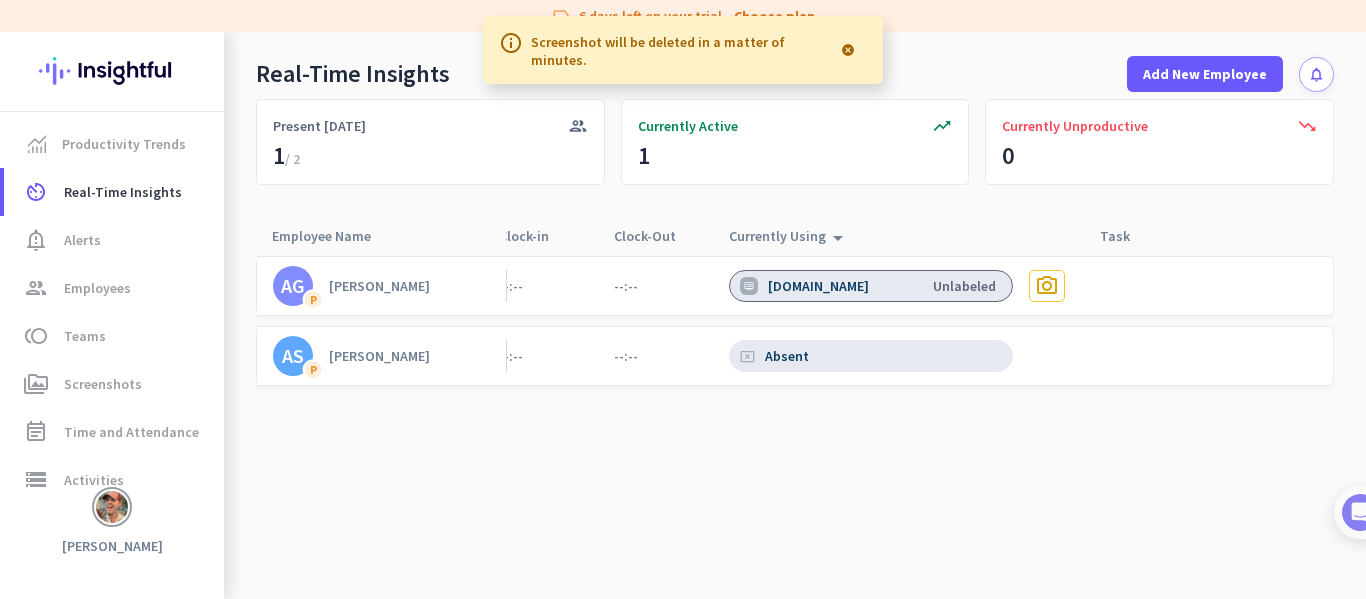 click at bounding box center [848, 50] 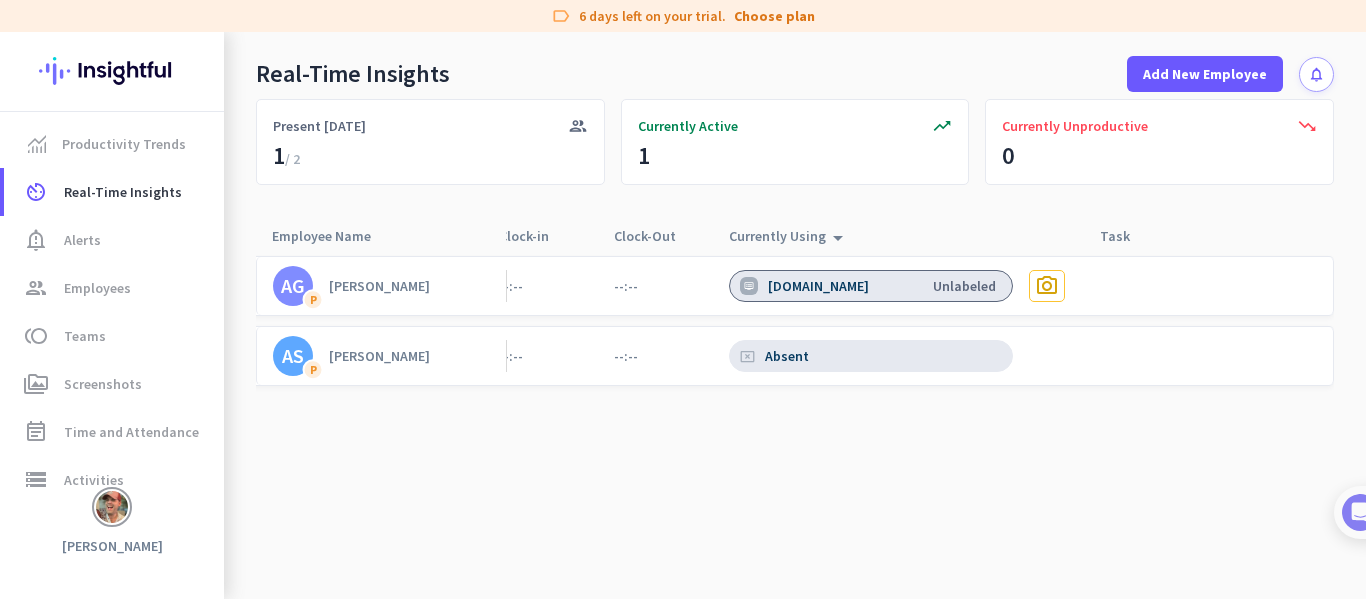 scroll, scrollTop: 0, scrollLeft: 0, axis: both 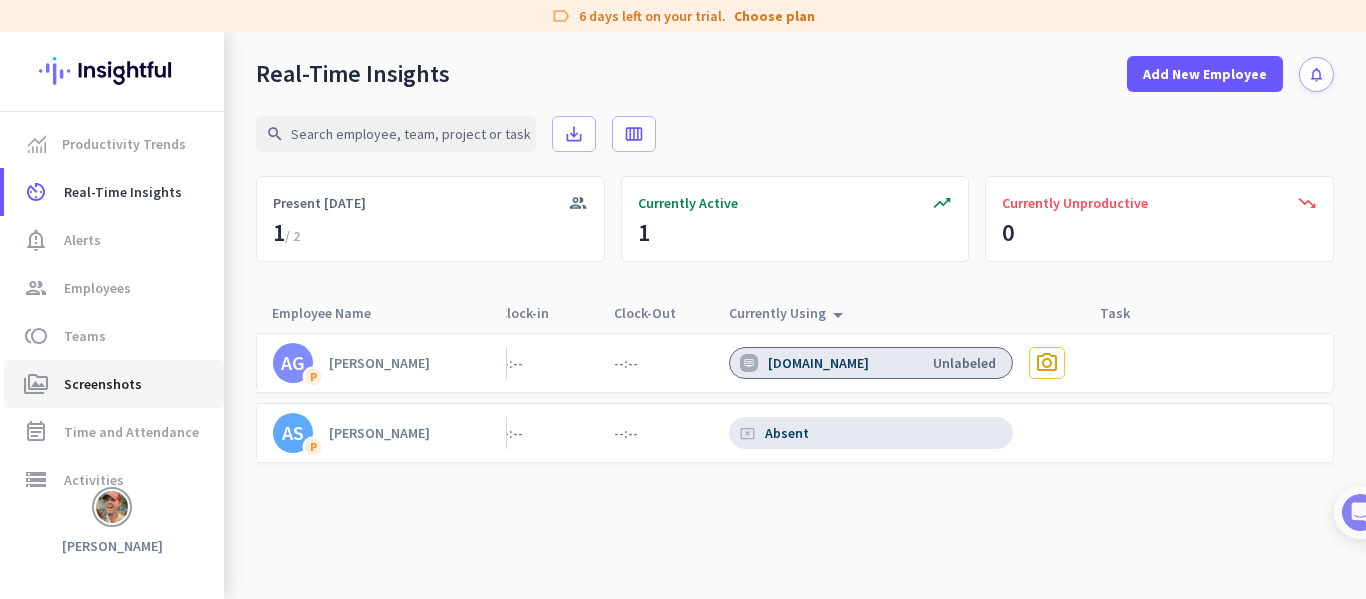 click on "Screenshots" 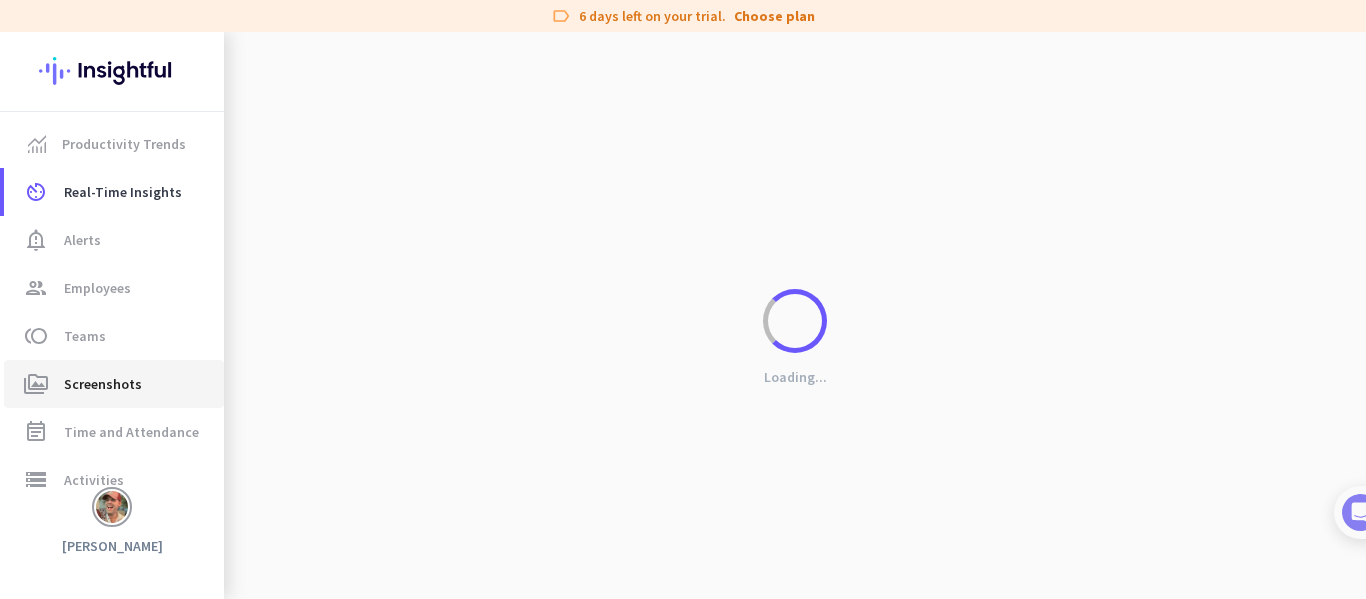 scroll, scrollTop: 0, scrollLeft: 173, axis: horizontal 